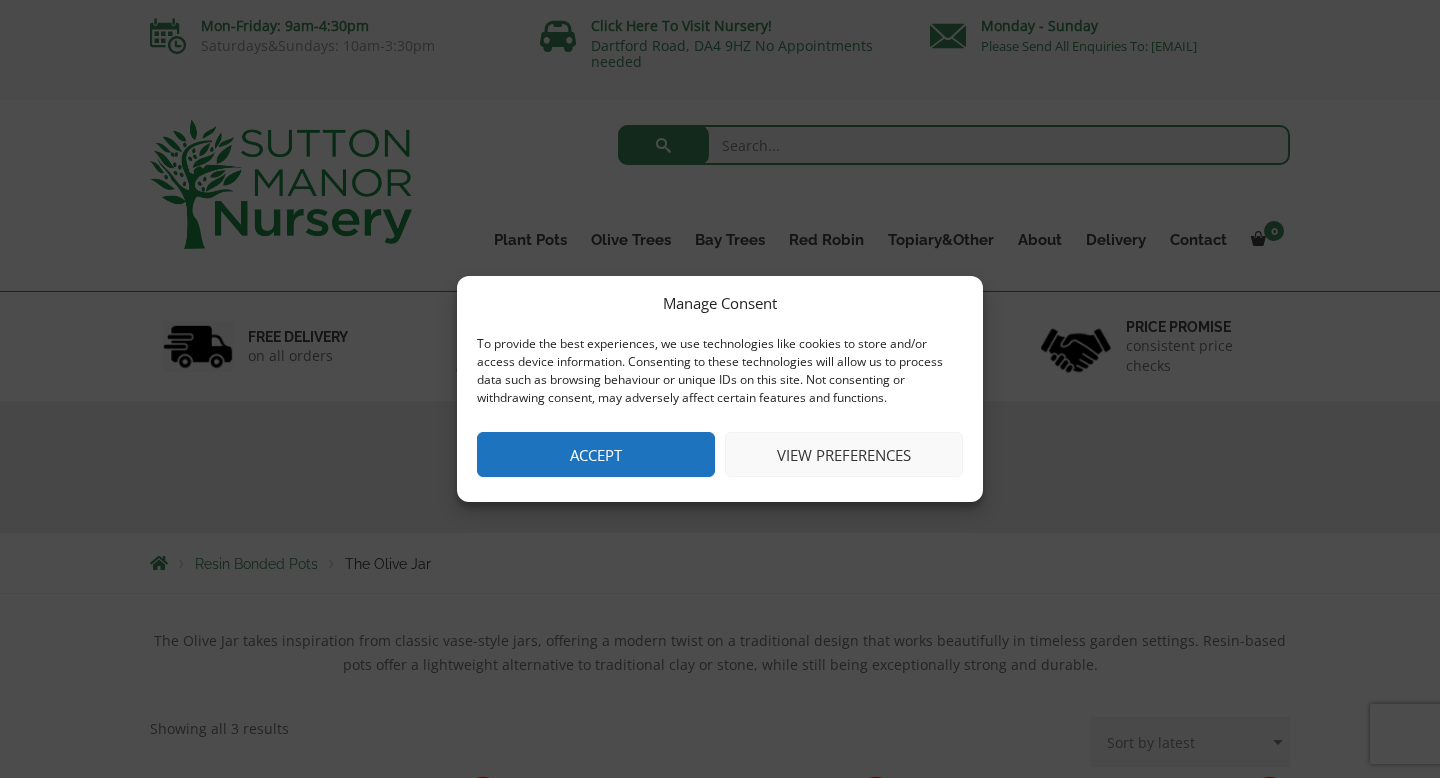 scroll, scrollTop: 0, scrollLeft: 0, axis: both 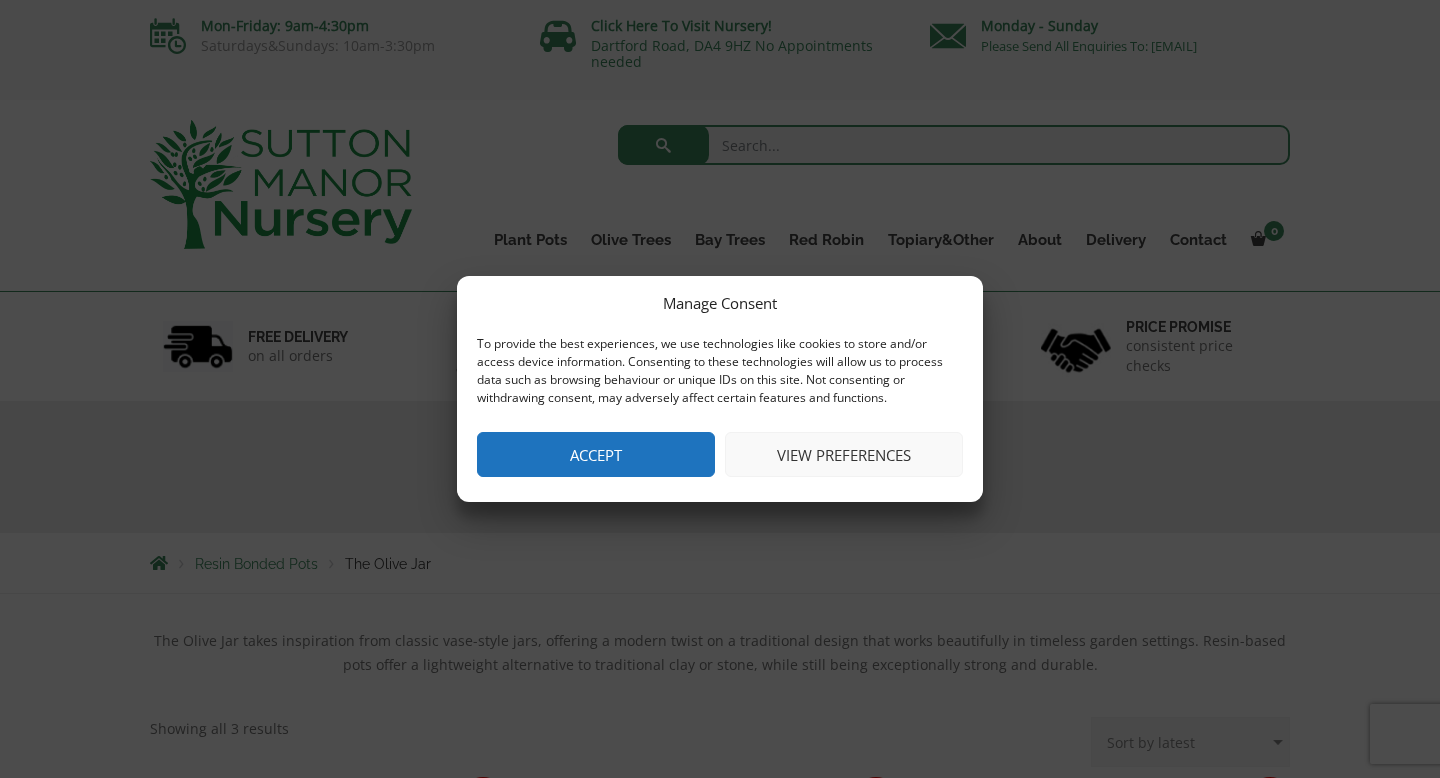 click on "Accept" at bounding box center (596, 454) 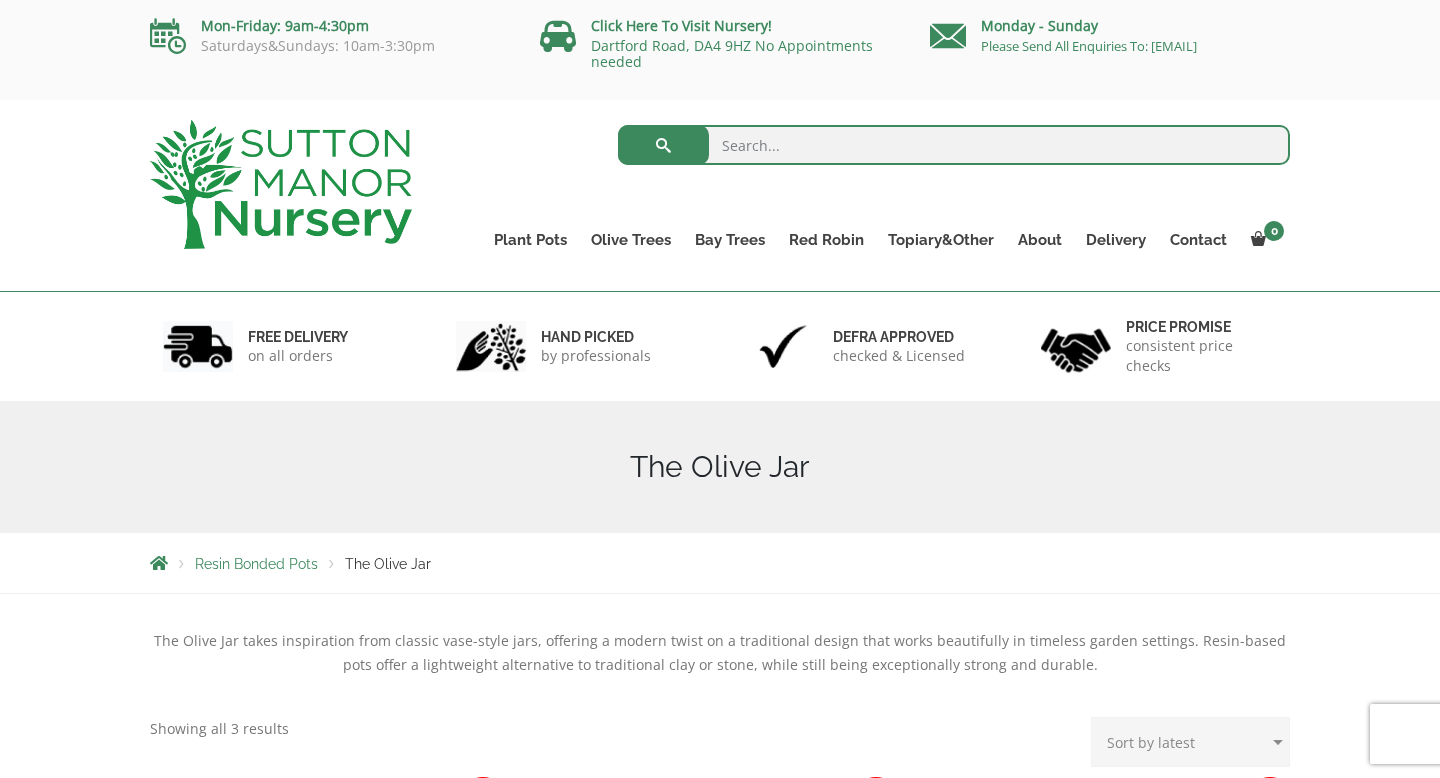 click at bounding box center (954, 145) 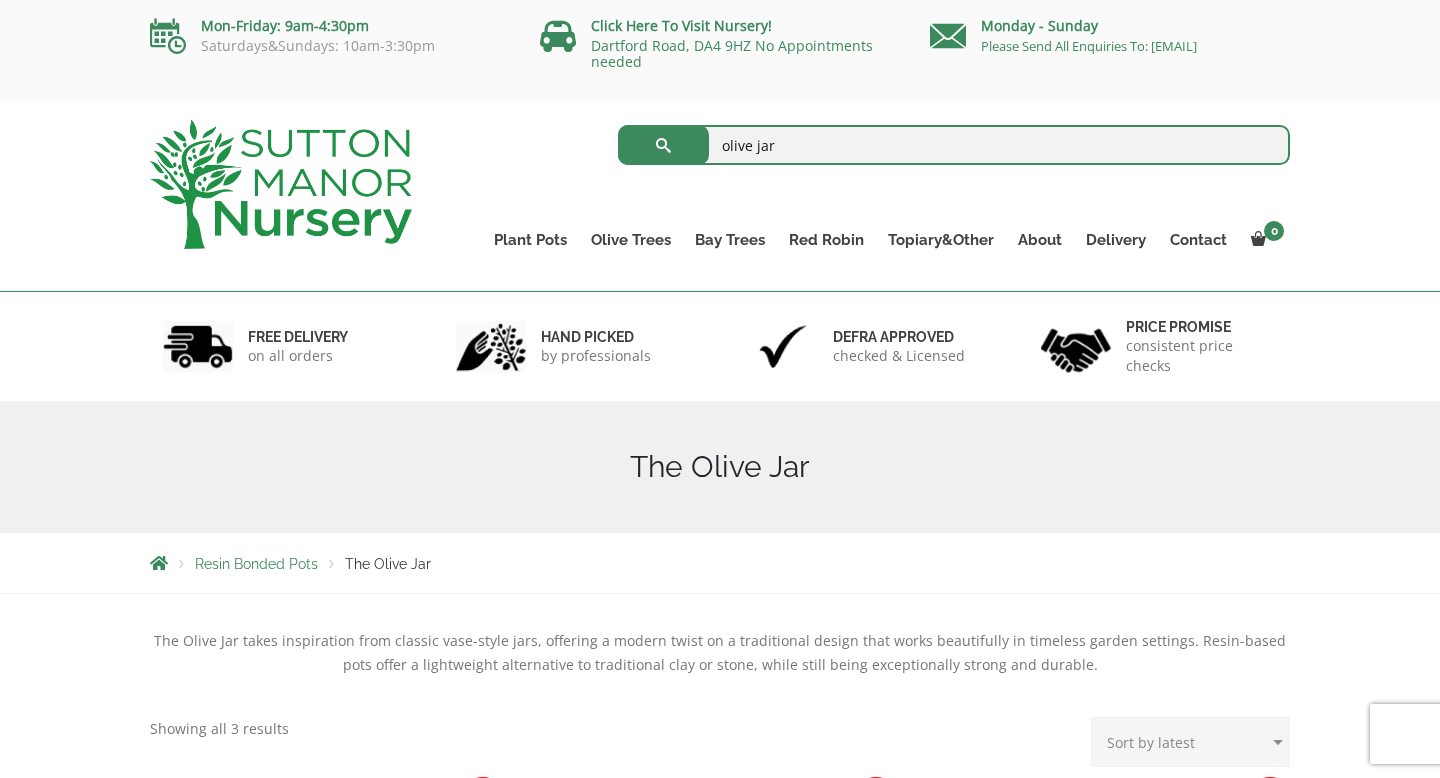 type on "olive jar" 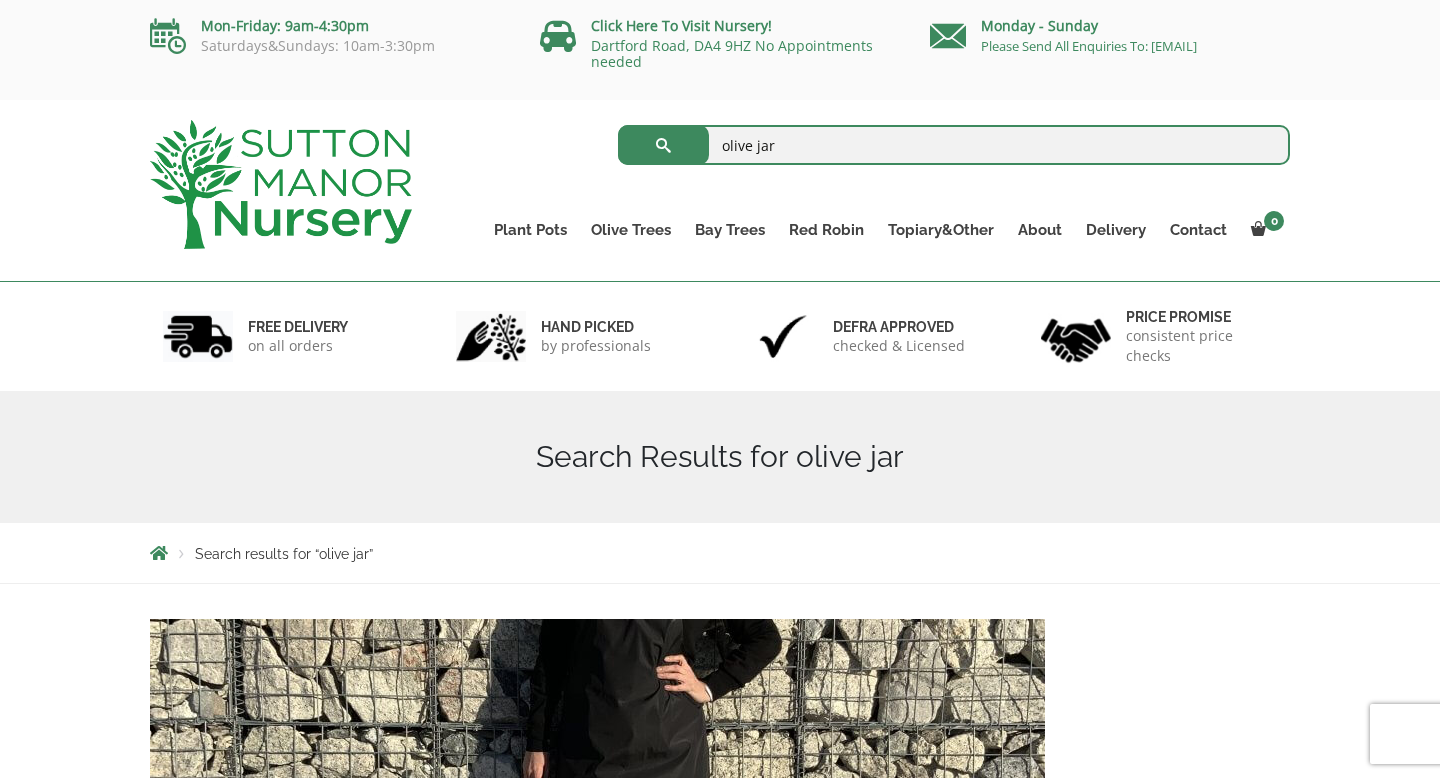 scroll, scrollTop: 0, scrollLeft: 0, axis: both 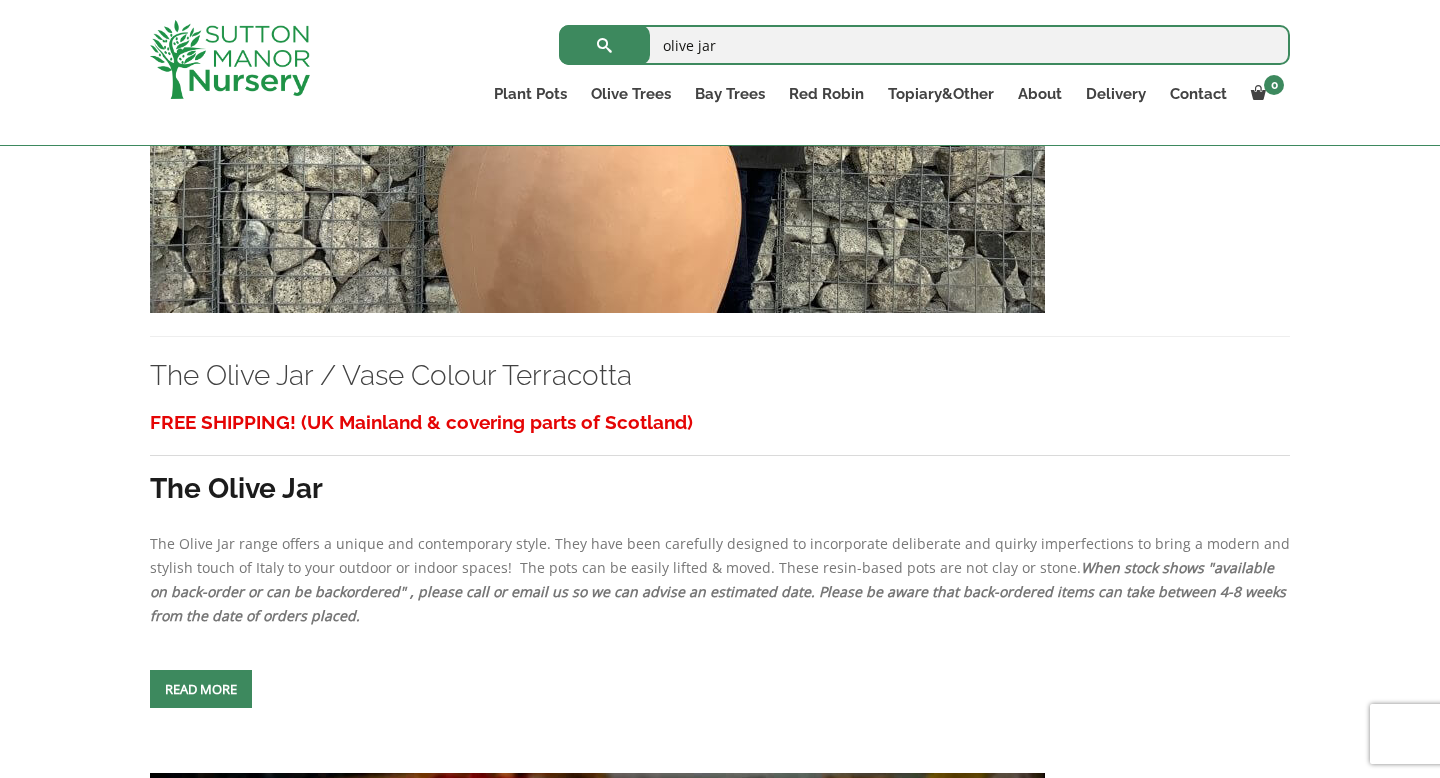 click at bounding box center [201, 689] 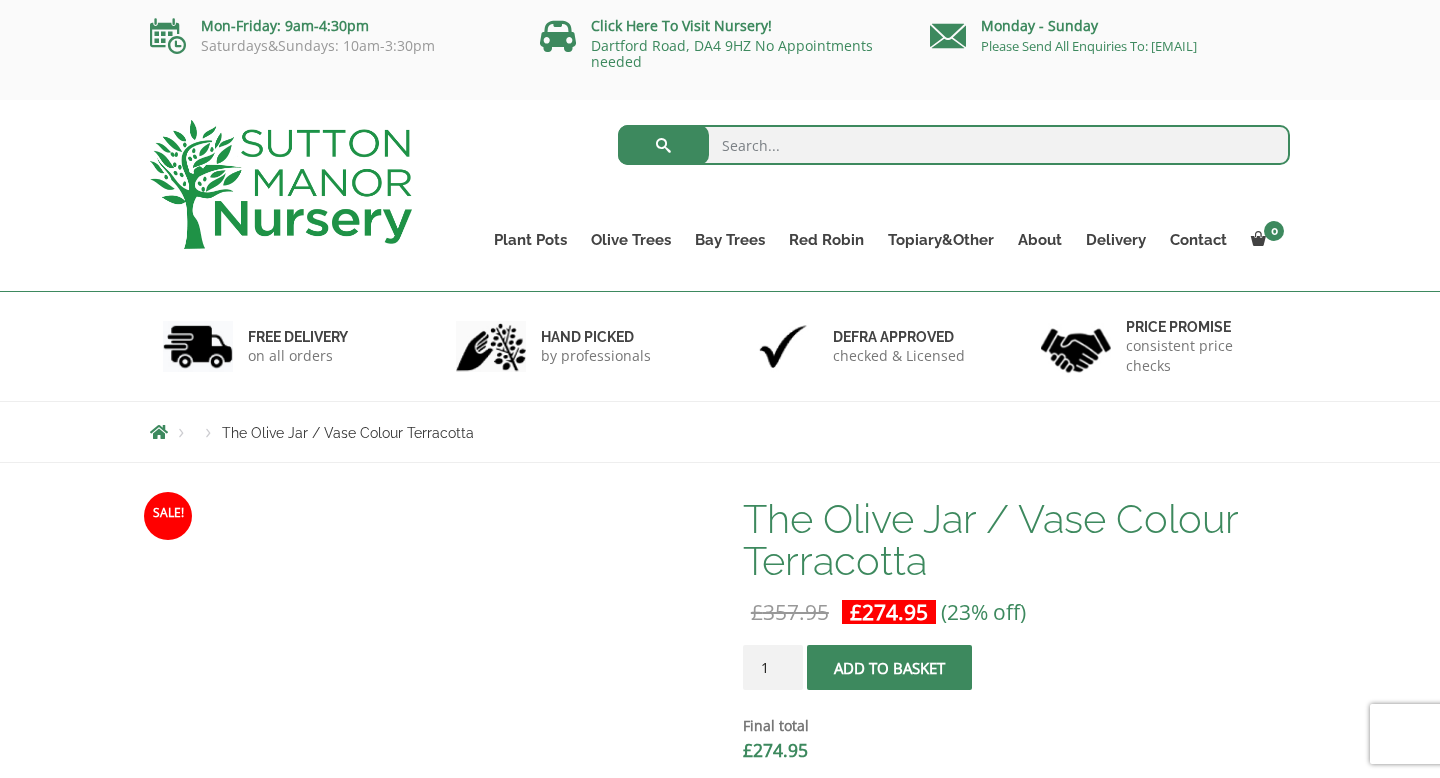 scroll, scrollTop: 0, scrollLeft: 0, axis: both 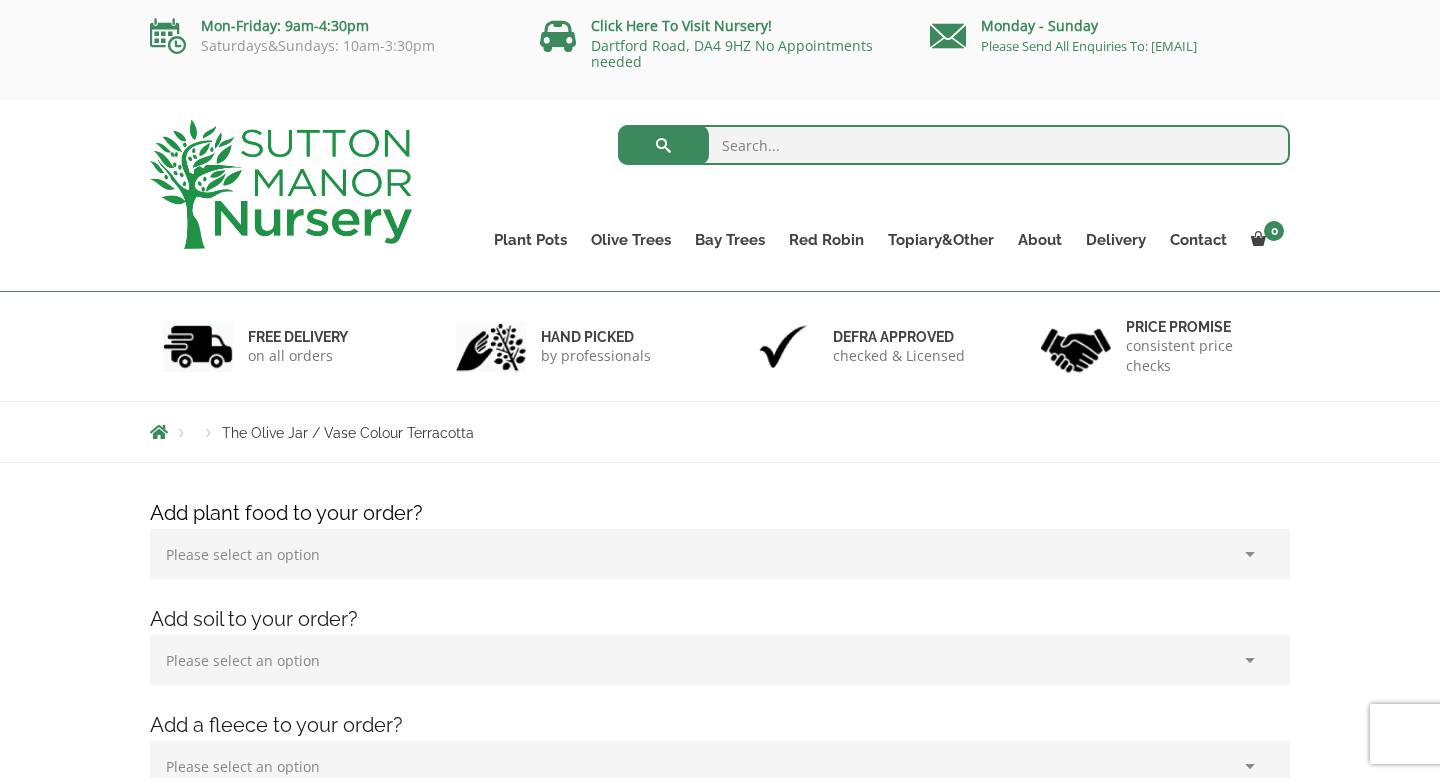 click on "Products The Olive Jar / Vase Colour Terracotta" at bounding box center [720, 432] 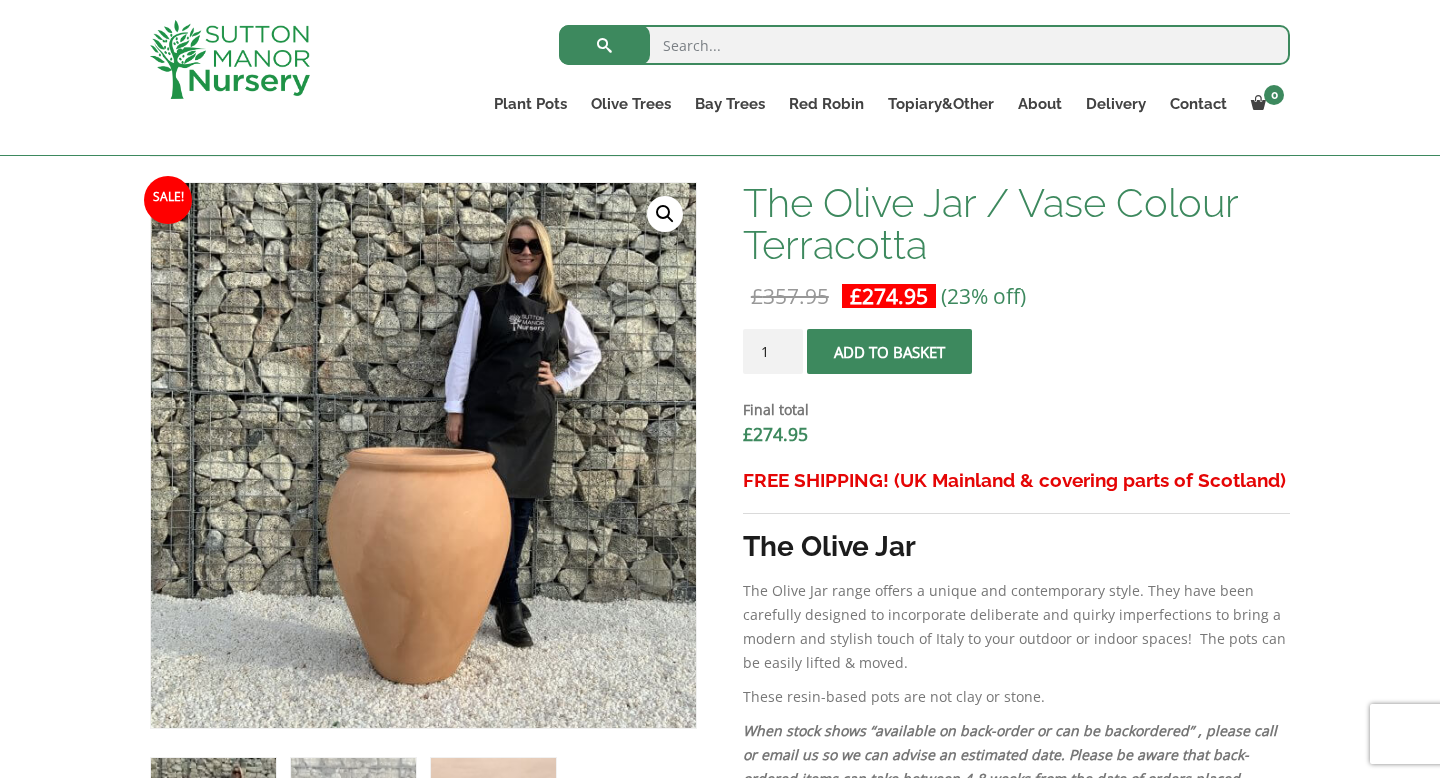 scroll, scrollTop: 600, scrollLeft: 0, axis: vertical 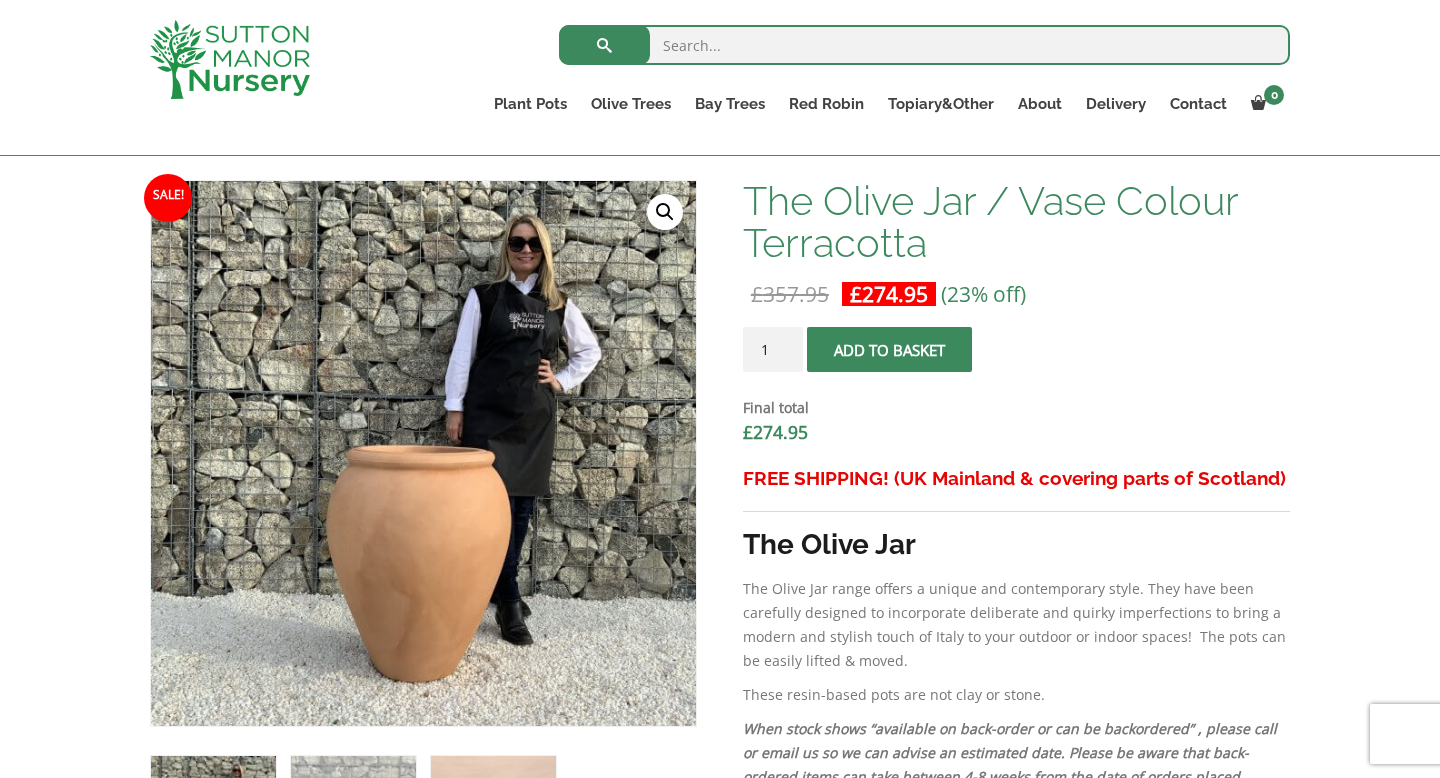 click at bounding box center [924, 45] 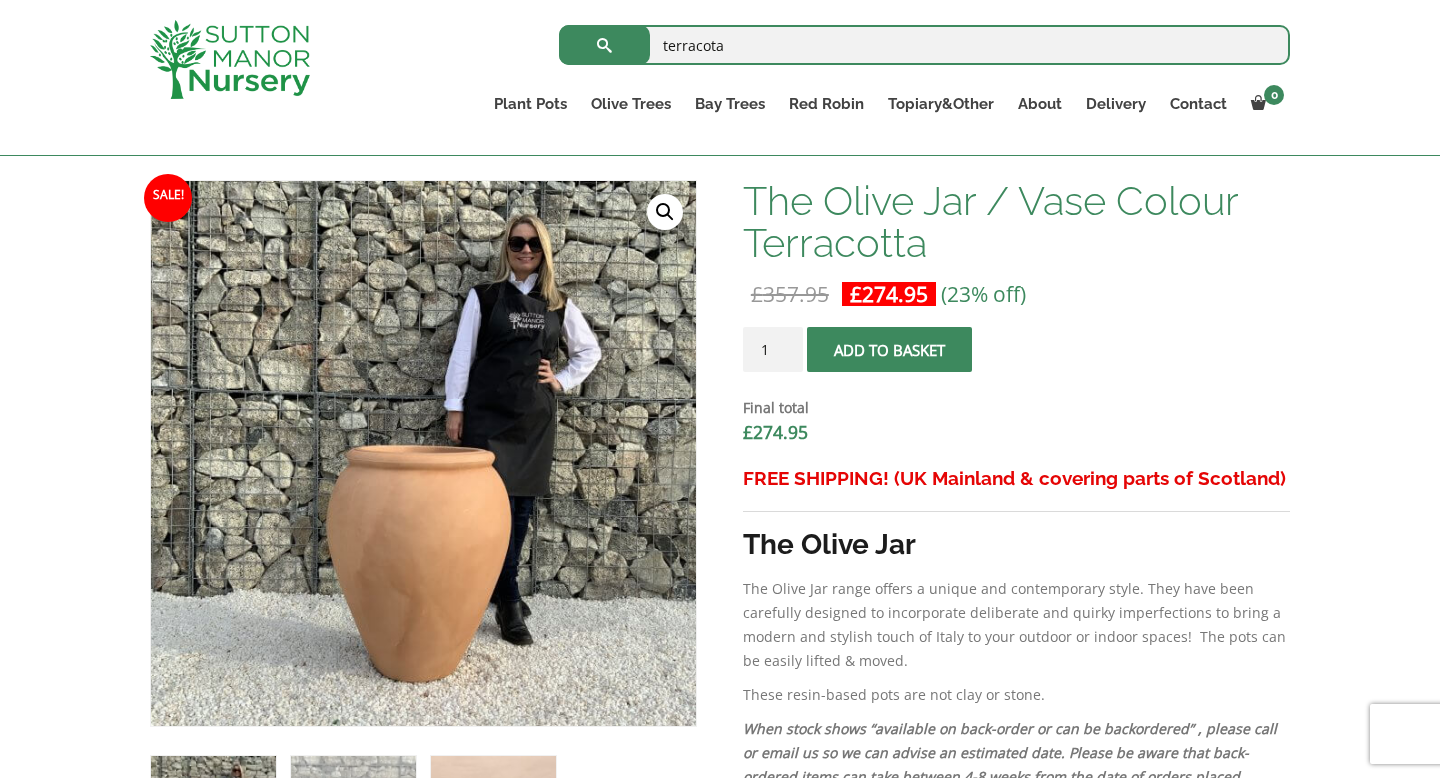 type on "terracota" 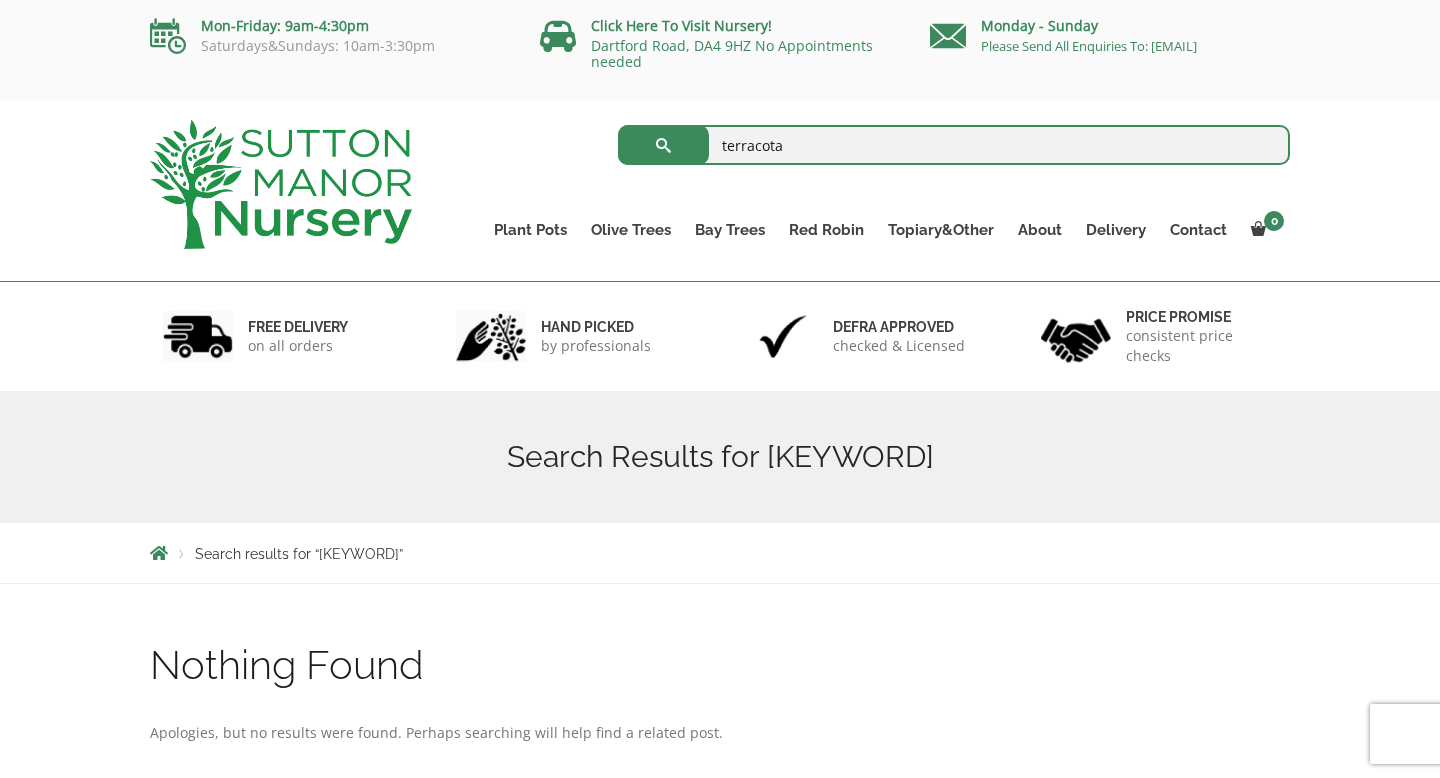 scroll, scrollTop: 0, scrollLeft: 0, axis: both 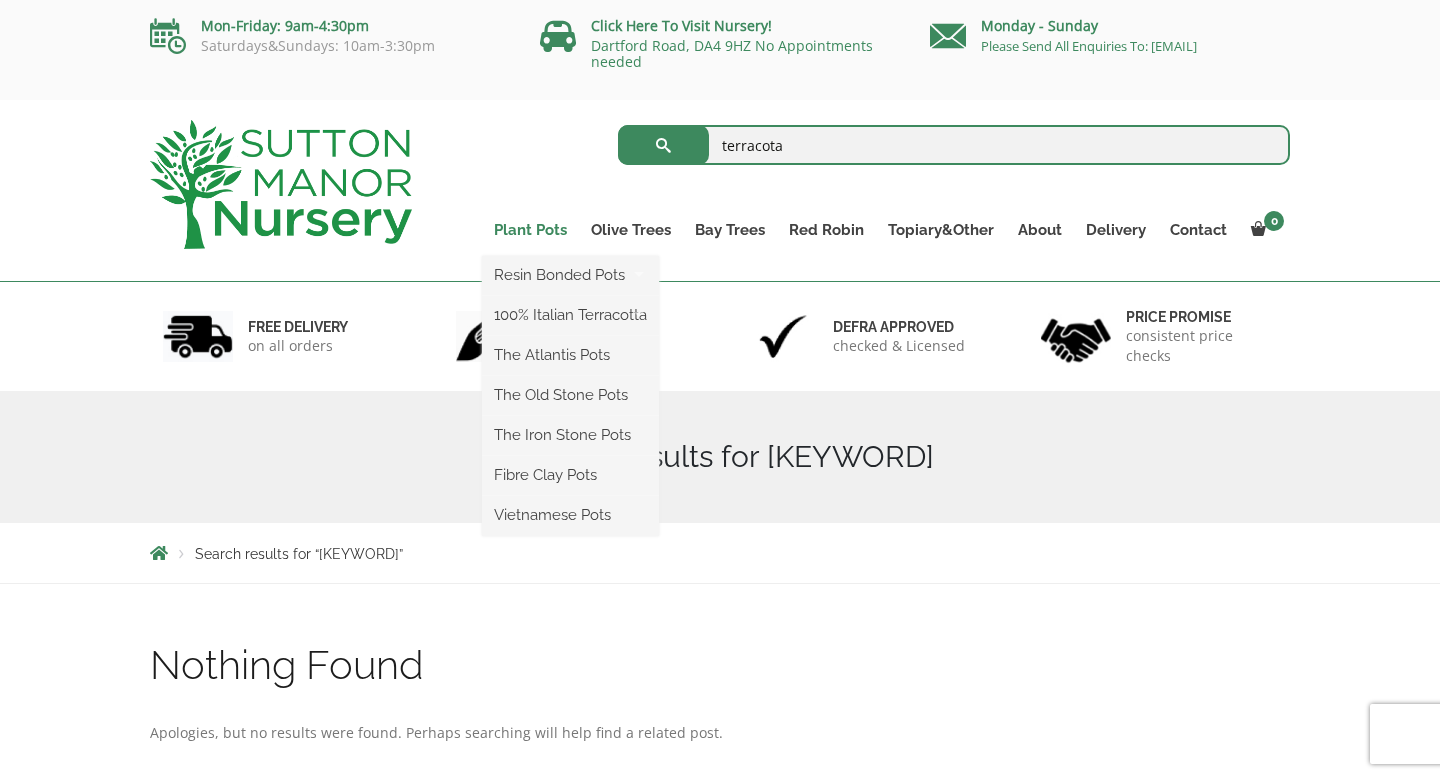 click on "Plant Pots" at bounding box center (530, 230) 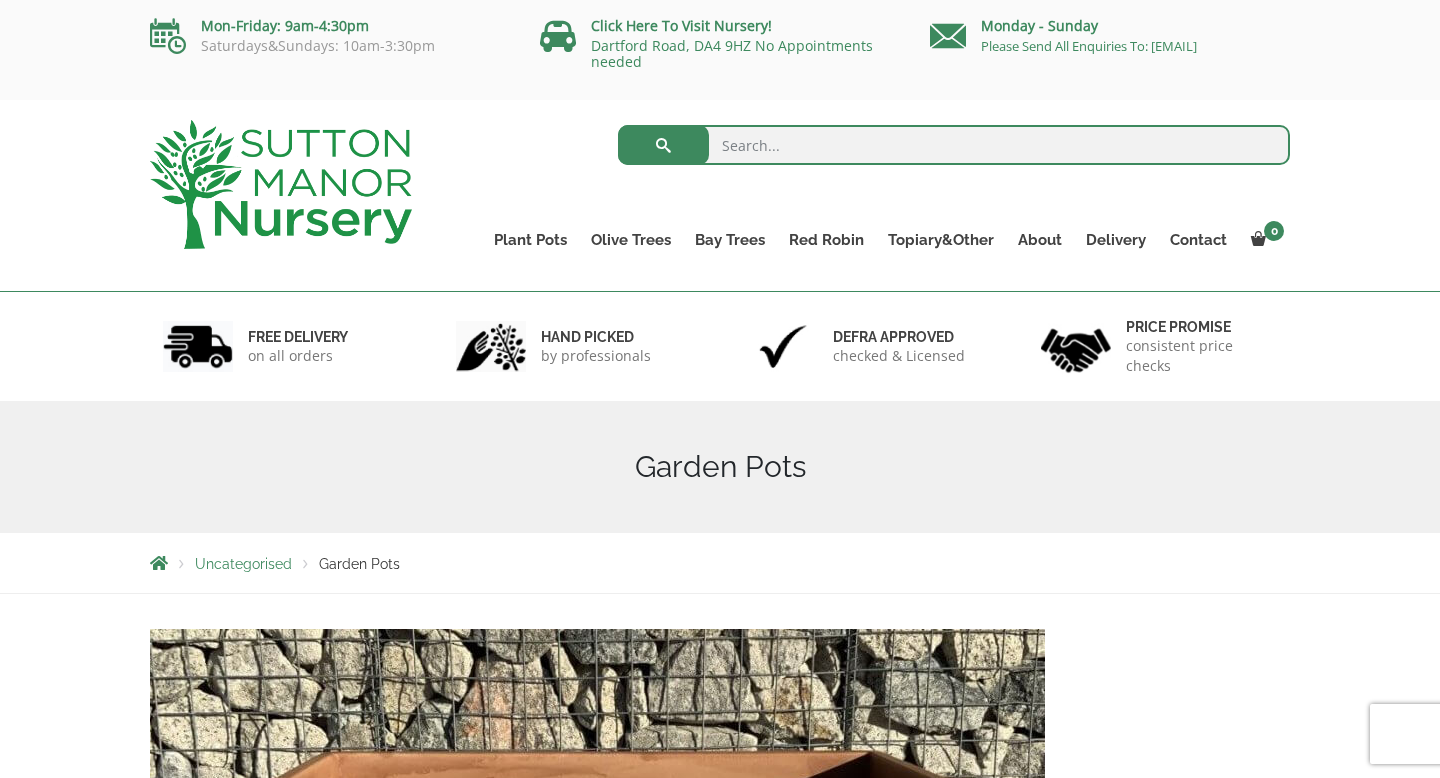 scroll, scrollTop: 40, scrollLeft: 0, axis: vertical 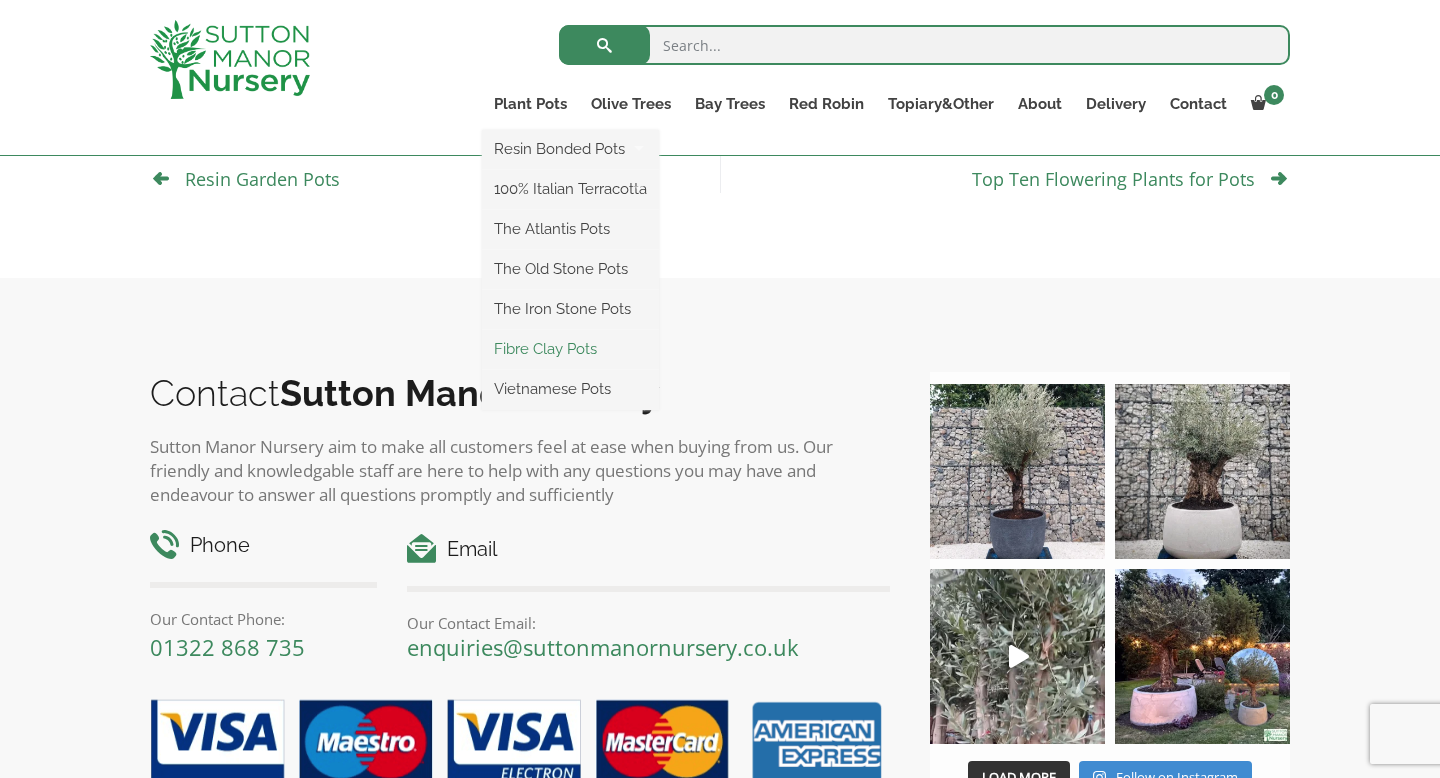 click on "Fibre Clay Pots" at bounding box center [570, 349] 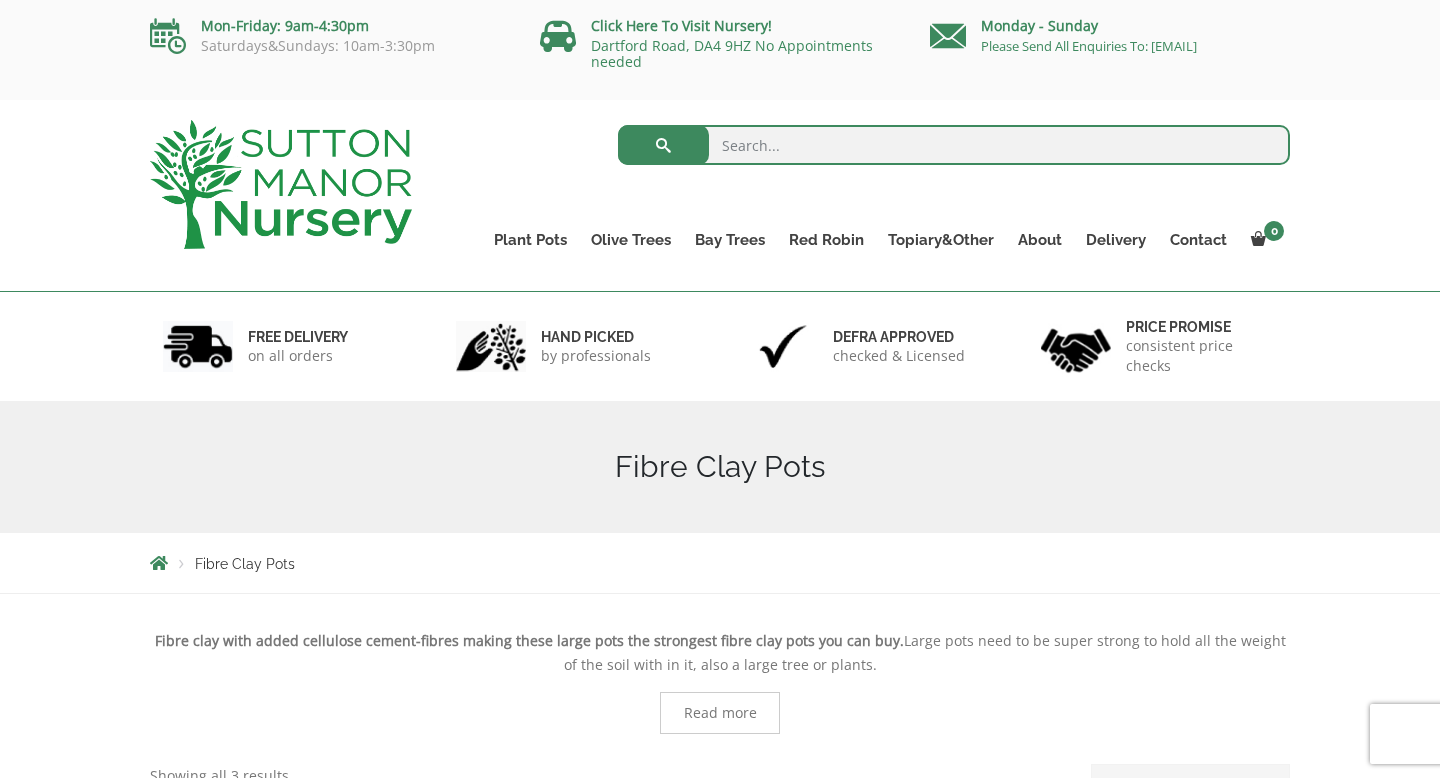 scroll, scrollTop: 0, scrollLeft: 0, axis: both 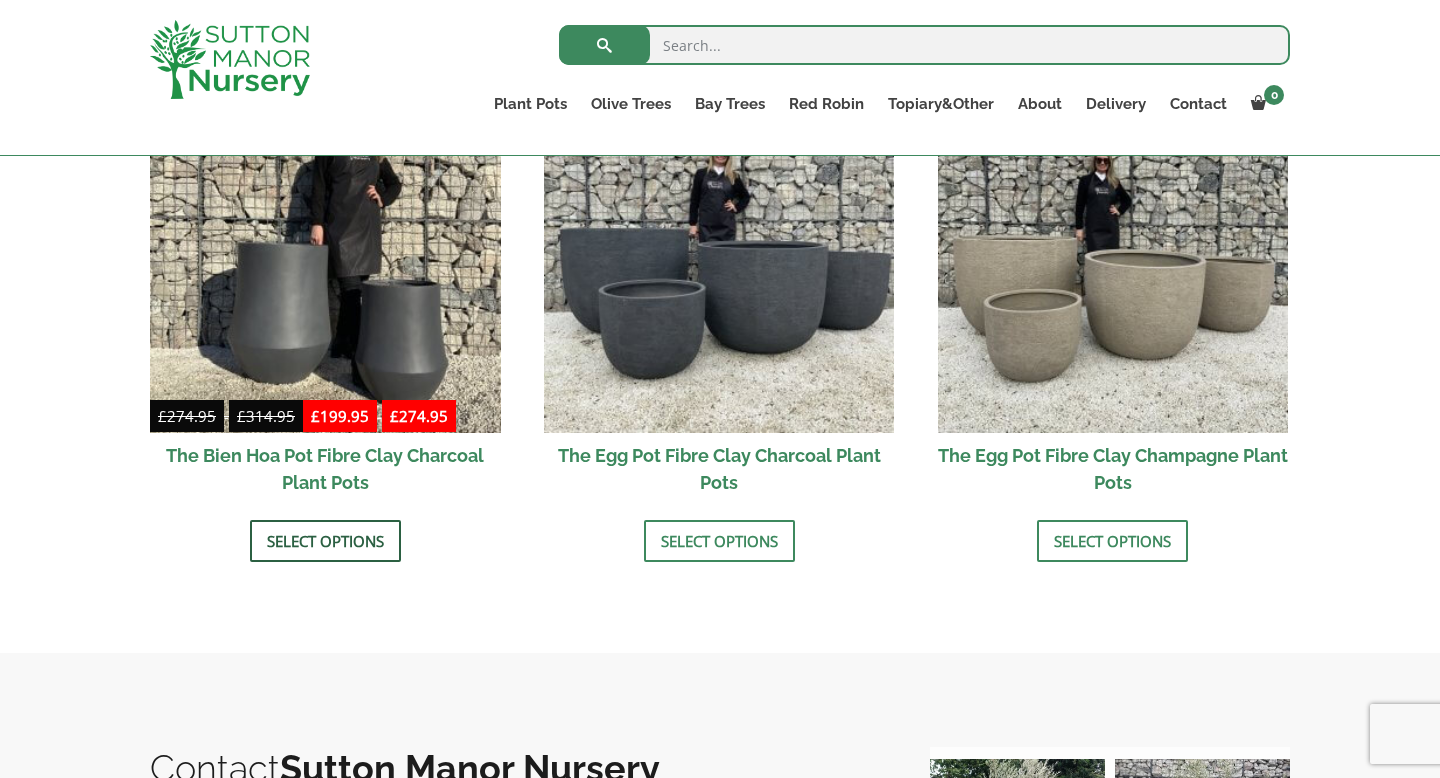 click on "Select options" at bounding box center (325, 541) 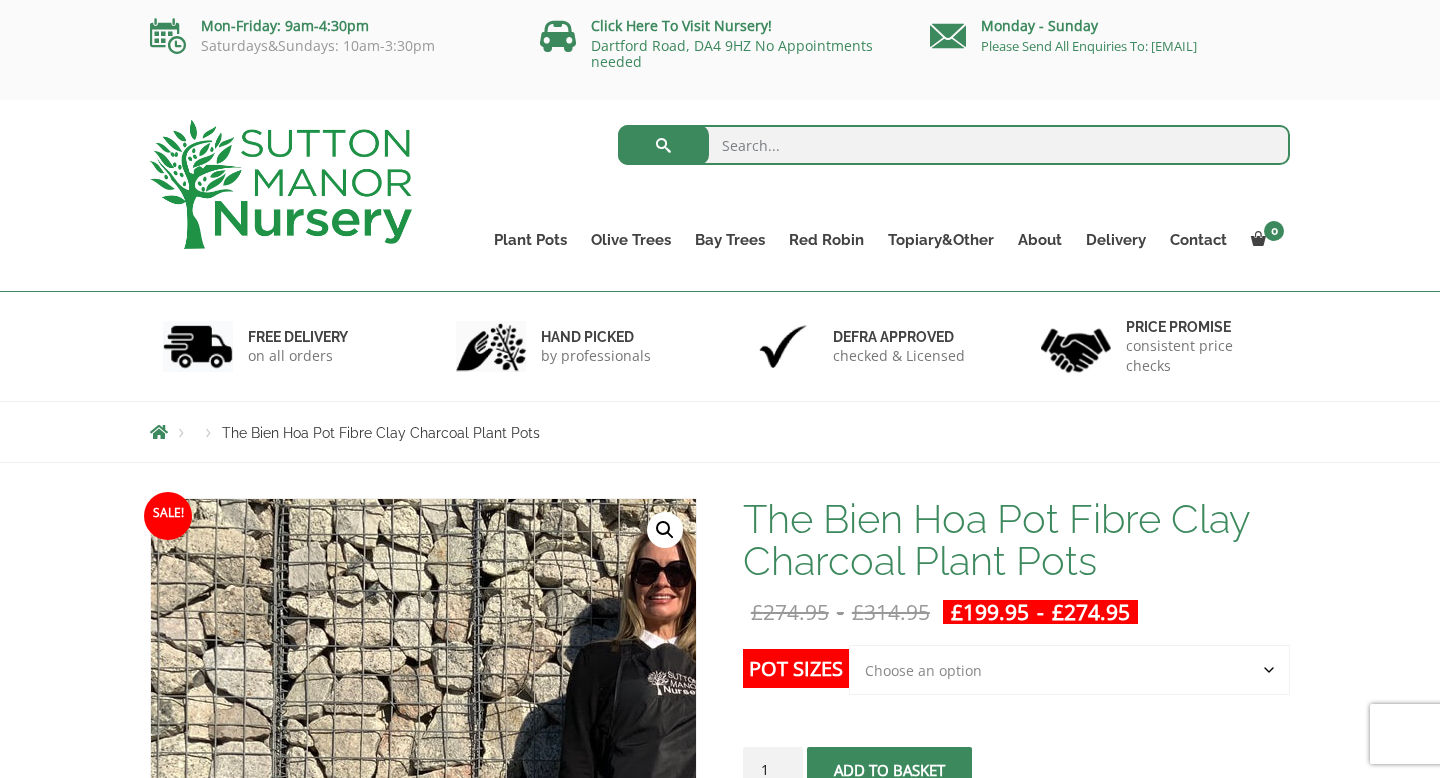 scroll, scrollTop: 40, scrollLeft: 0, axis: vertical 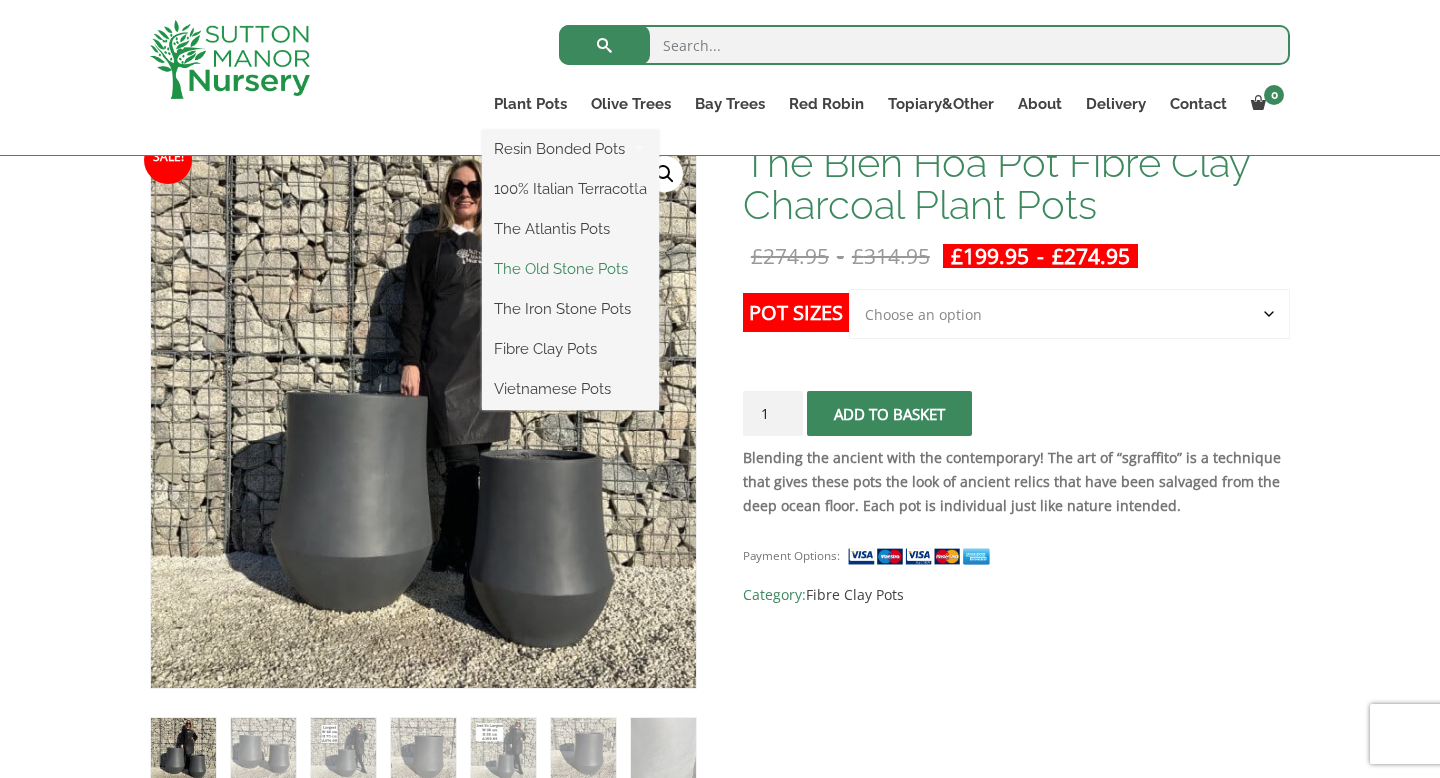 click on "The Old Stone Pots" at bounding box center (570, 269) 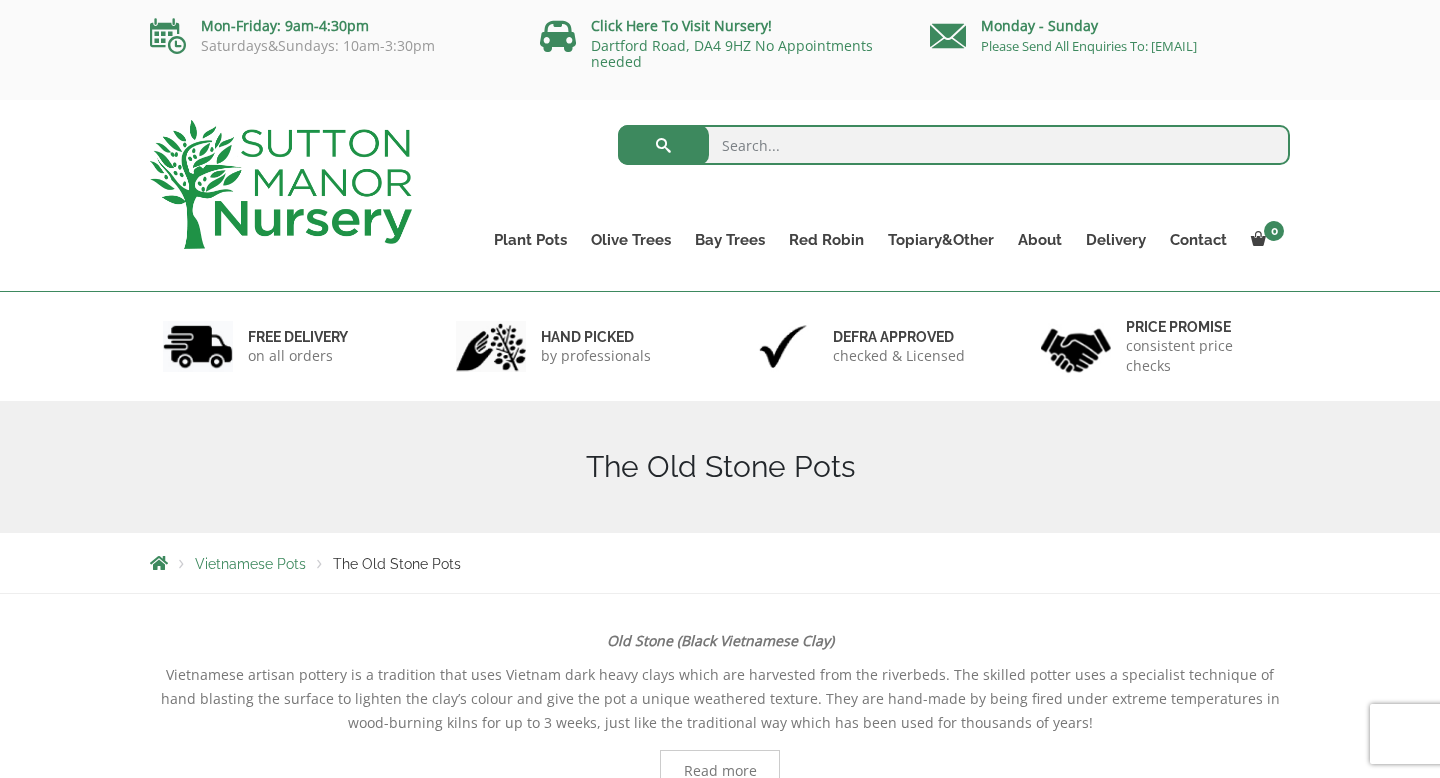 scroll, scrollTop: 0, scrollLeft: 0, axis: both 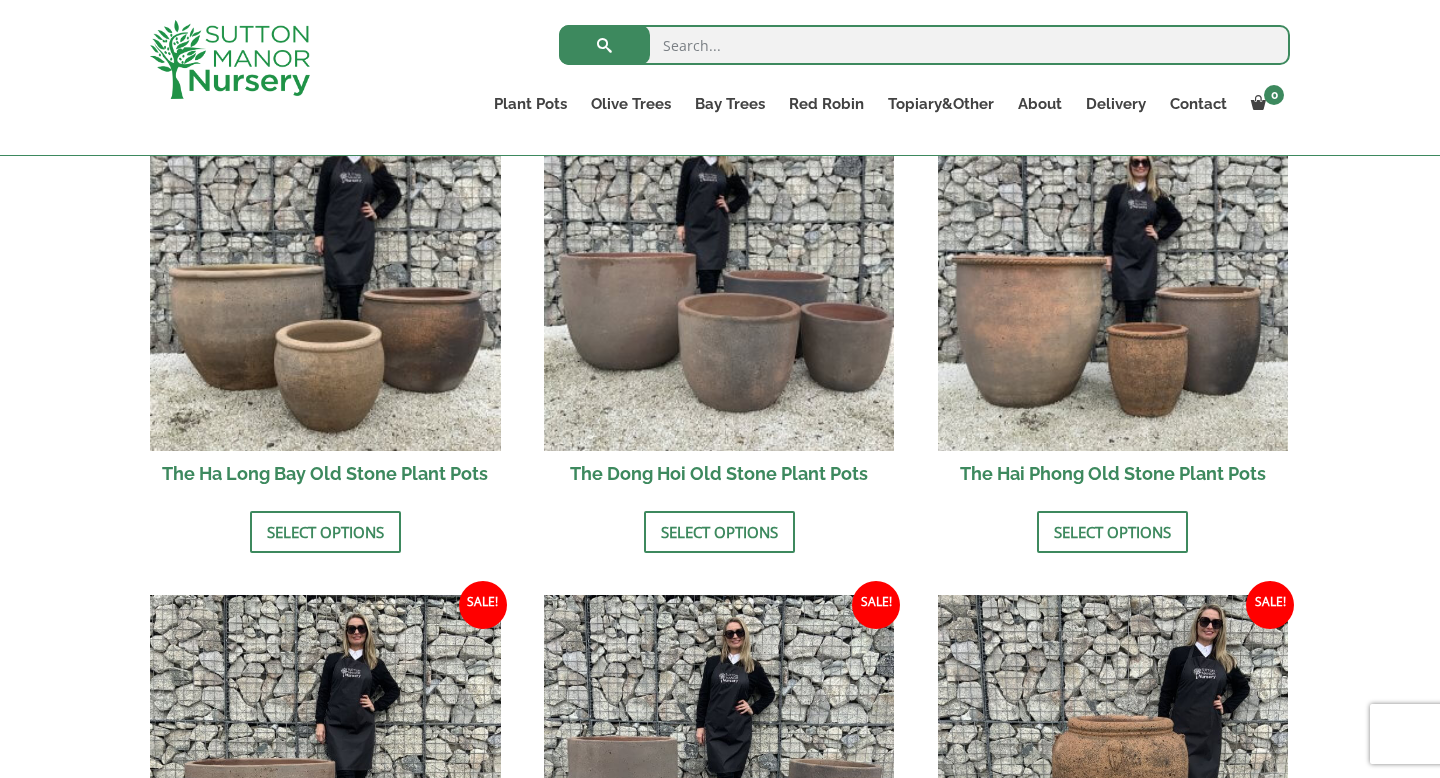 click on "Old Stone (Black Vietnamese Clay)
Vietnamese artisan pottery is a tradition that uses Vietnam dark heavy clays which are harvested from the riverbeds. The skilled potter uses a specialist technique of hand blasting the surface to lighten the clay’s colour and give the pot a unique weathered texture. They are hand-made by being fired under extreme temperatures in wood-burning kilns for up to 3 weeks, just like the traditional way which has been used for thousands of years!
Each pot has its own unique character that only a handmade potter can produce. It holds unique colour variations & quirky imperfections. Its slight size differences are the nature of the tradition used in Vietnamese artisan pottery.
These pots are suitable for all plants, shrubs & flowers. They are a wonderful addition to your garden or a special gift for a loved one.
The three Old Stone Pots available in our inventory include the following:
Old Stone 57 Cylinder Plain Rim Plant Pot" at bounding box center [720, 715] 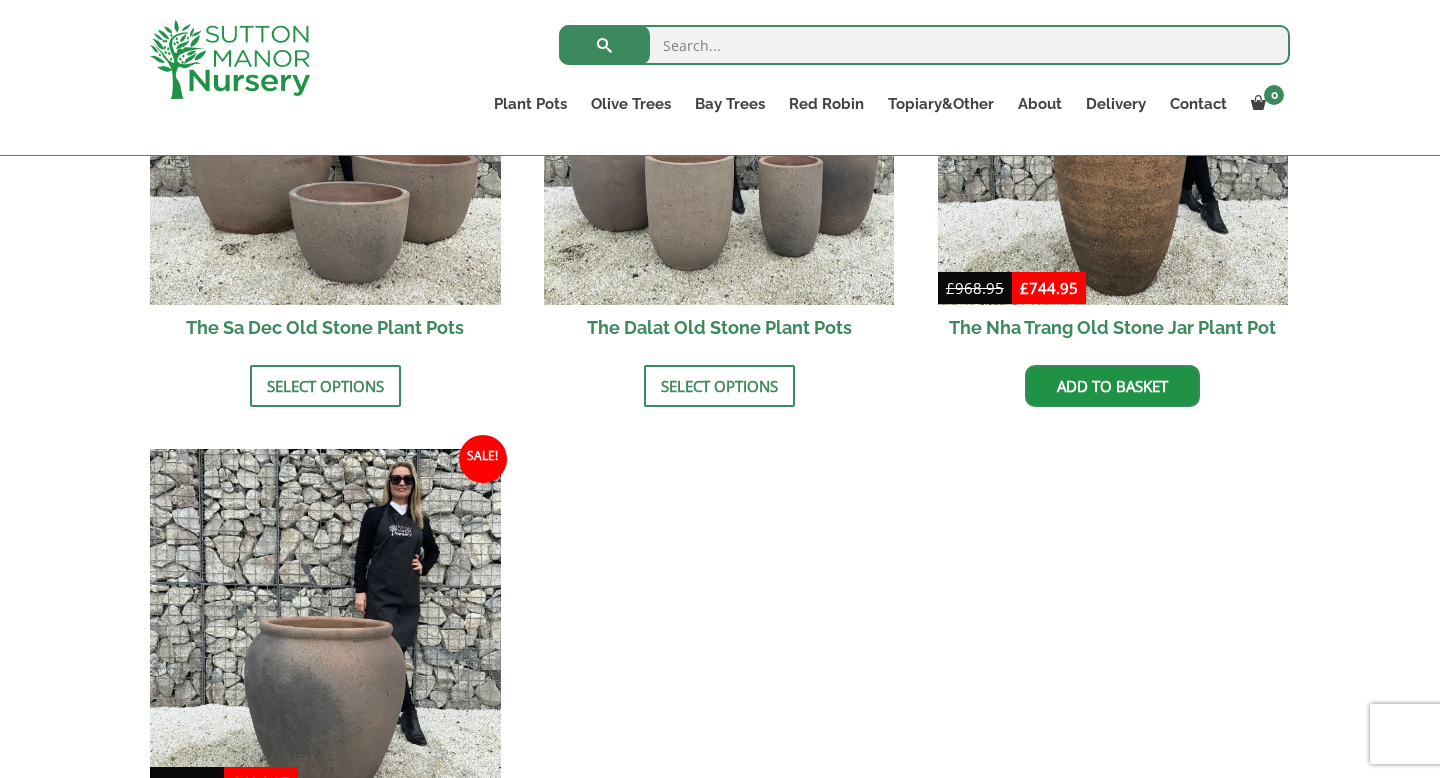 scroll, scrollTop: 1480, scrollLeft: 0, axis: vertical 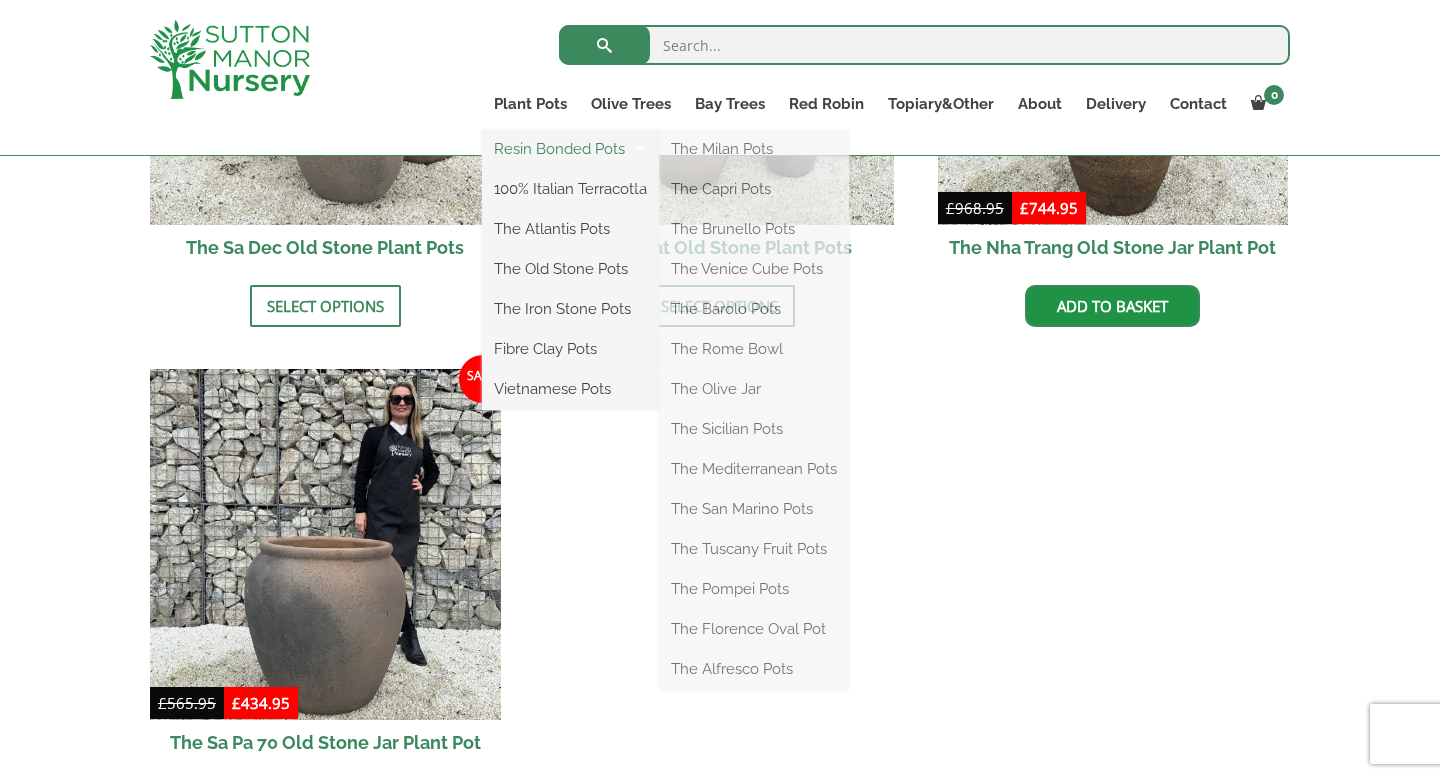 click on "Resin Bonded Pots" at bounding box center (570, 149) 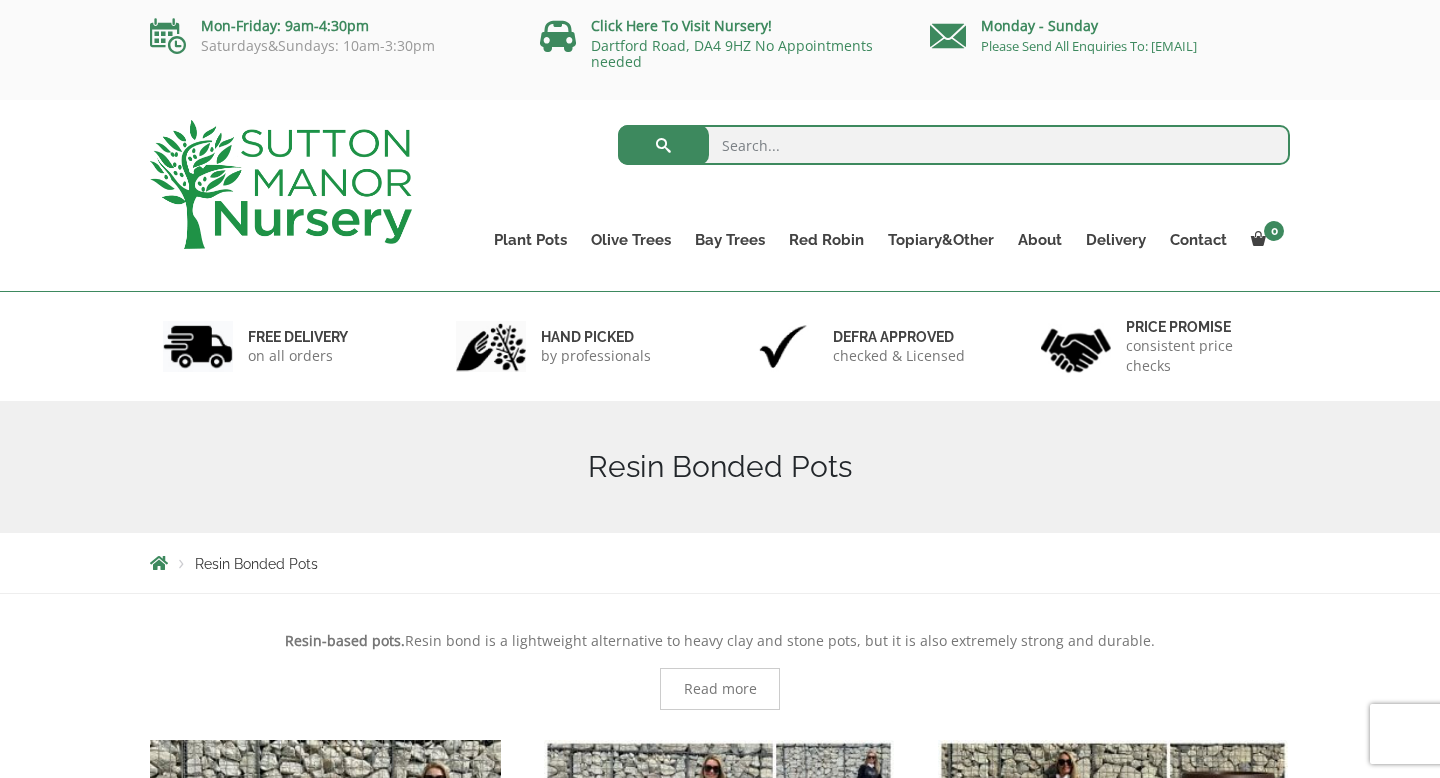 scroll, scrollTop: 23, scrollLeft: 0, axis: vertical 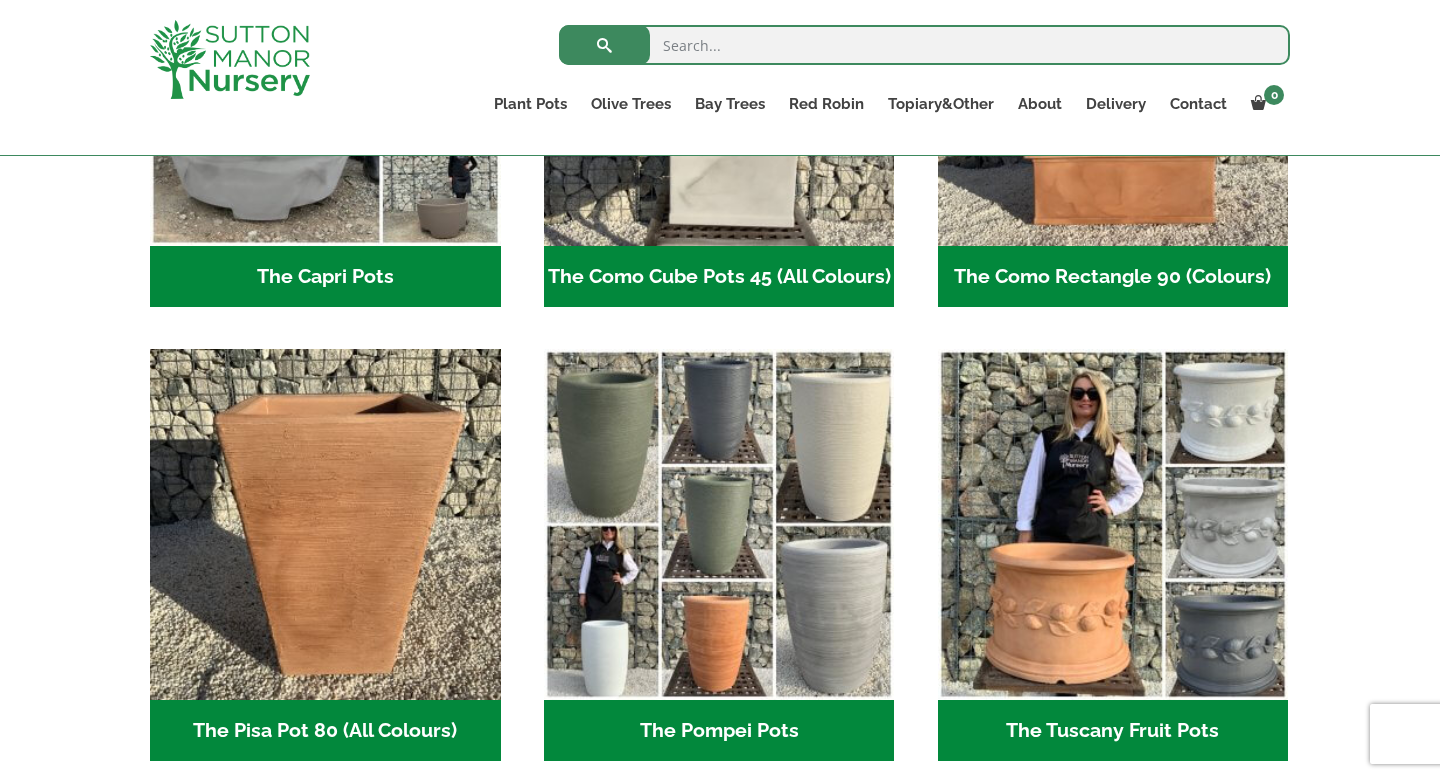 click on "Resin-based pots. Resin bond is a lightweight alternative to heavy clay and stone pots, but it is also extremely strong and durable.
Our Resin-based composite blend LLDPE is a true Resin pot, produced using superheated properties making these superior pots withstand the coldest temperatures in the UK and in the hottest situations of direct sunlight it will give a lifetime of its vibrant colour!
Super strong and durable yet lightweight making these pots a perfect choice for large pot displays where you need the flexibility of movement.
To compare a resin bond pot to an average plastic pot that you might see in a garden centre is like comparing glass to a diamond.
Single-colour plastic pots like you see in garden centres are only made from a cheap brittle plastic and cannot hold a lot of weight if made into a large pot and over time fade and crack and become very brittle easily and are not durable and strong.
So how strong is the resin bond?
Read more" at bounding box center [720, 754] 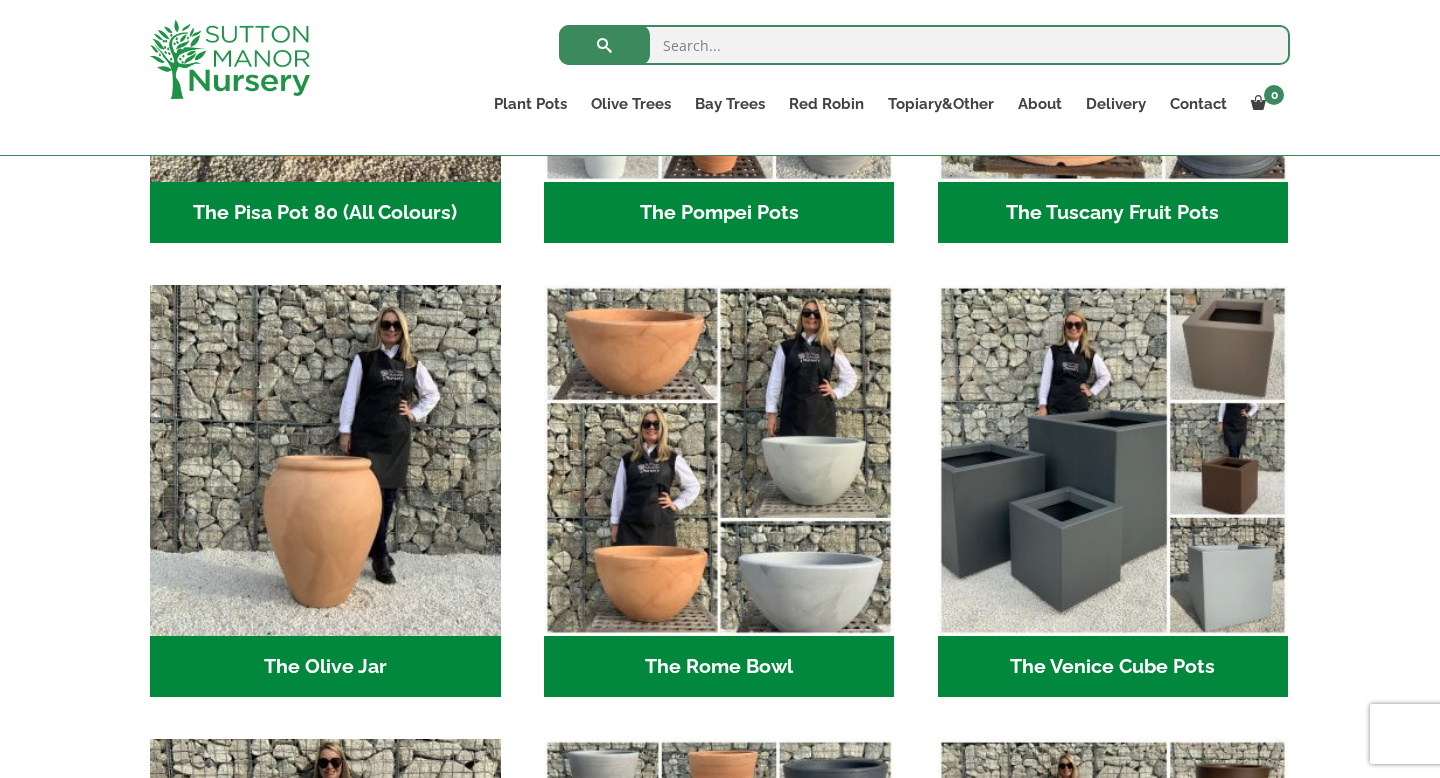 scroll, scrollTop: 1783, scrollLeft: 0, axis: vertical 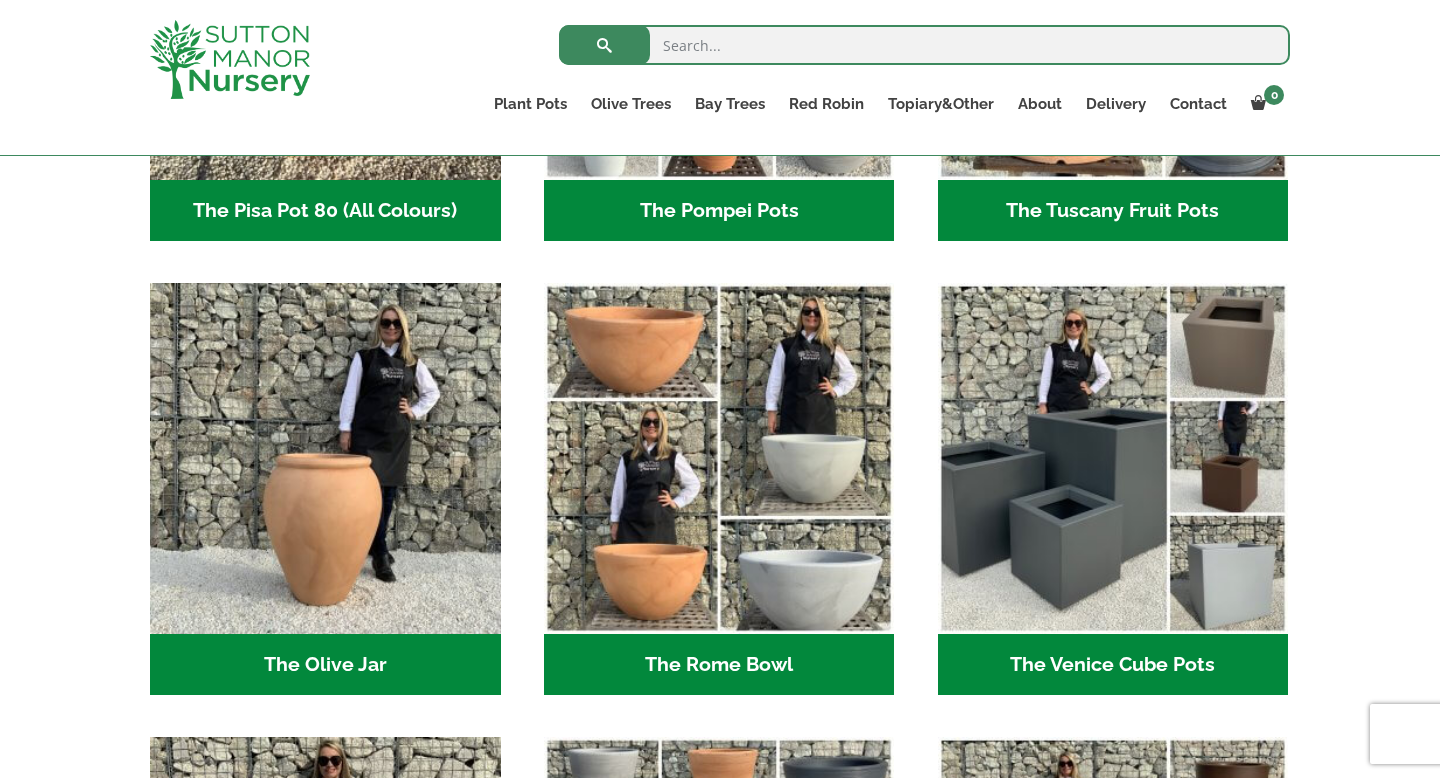 click on "Resin-based pots. Resin bond is a lightweight alternative to heavy clay and stone pots, but it is also extremely strong and durable.
Our Resin-based composite blend LLDPE is a true Resin pot, produced using superheated properties making these superior pots withstand the coldest temperatures in the UK and in the hottest situations of direct sunlight it will give a lifetime of its vibrant colour!
Super strong and durable yet lightweight making these pots a perfect choice for large pot displays where you need the flexibility of movement.
To compare a resin bond pot to an average plastic pot that you might see in a garden centre is like comparing glass to a diamond.
Single-colour plastic pots like you see in garden centres are only made from a cheap brittle plastic and cannot hold a lot of weight if made into a large pot and over time fade and crack and become very brittle easily and are not durable and strong.
So how strong is the resin bond?
Read more" at bounding box center (720, 234) 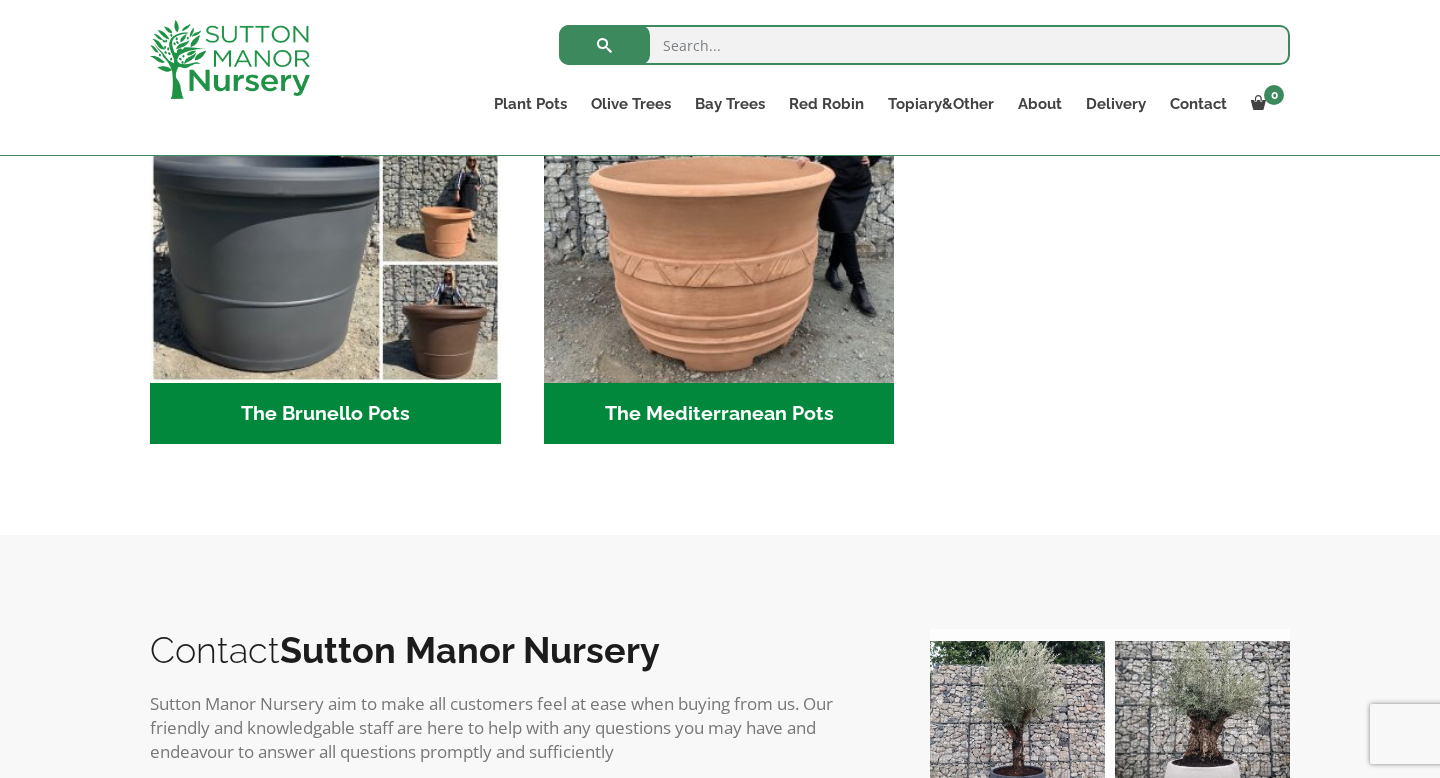scroll, scrollTop: 2943, scrollLeft: 0, axis: vertical 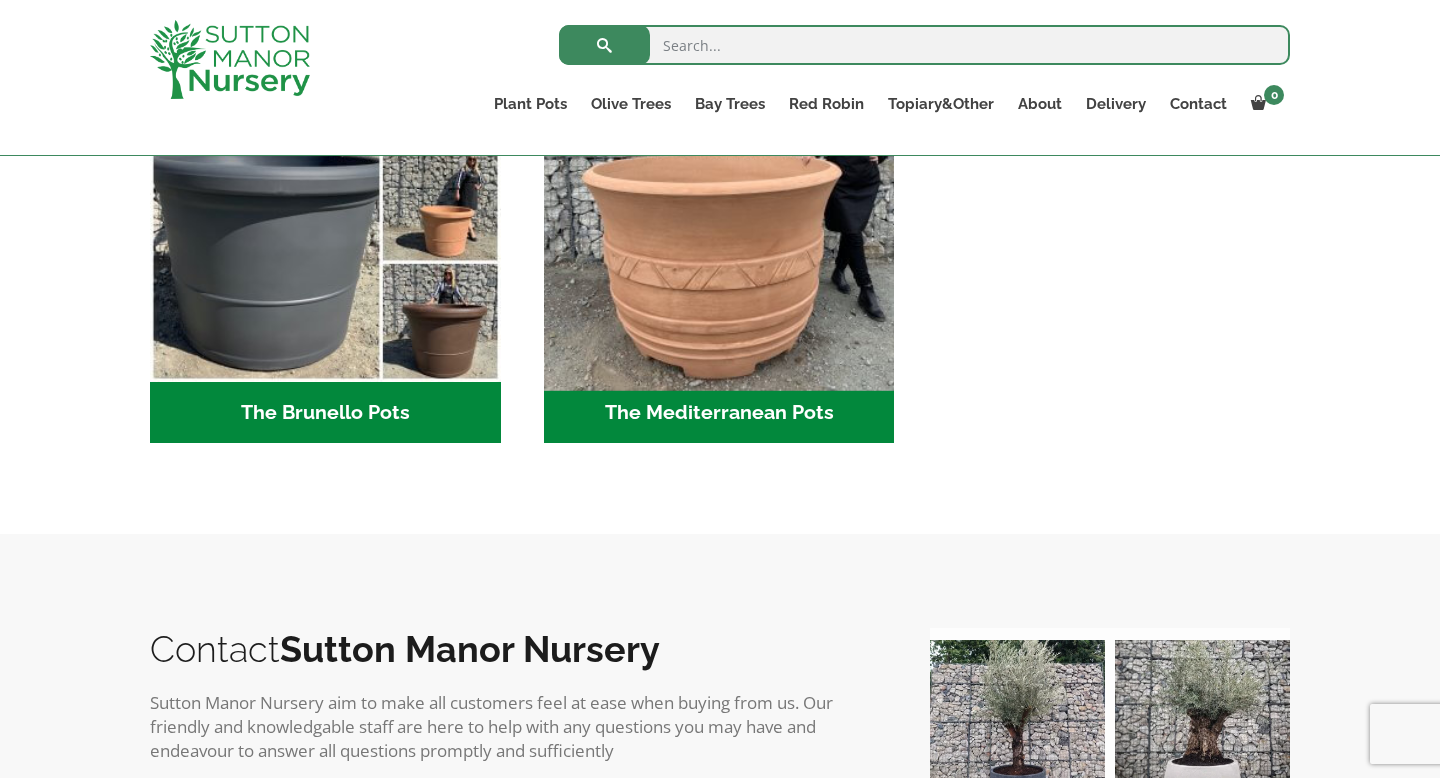 click at bounding box center [719, 207] 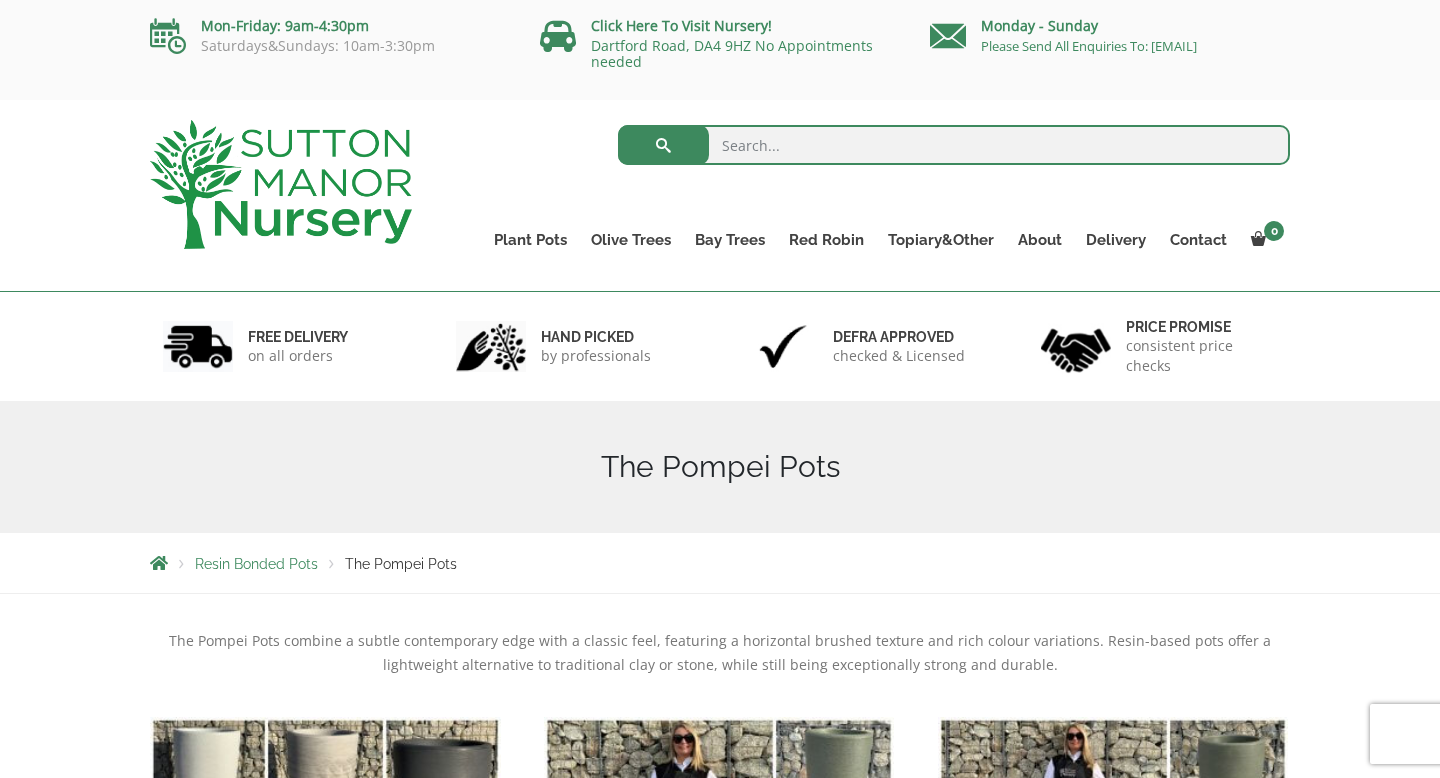 scroll, scrollTop: 0, scrollLeft: 0, axis: both 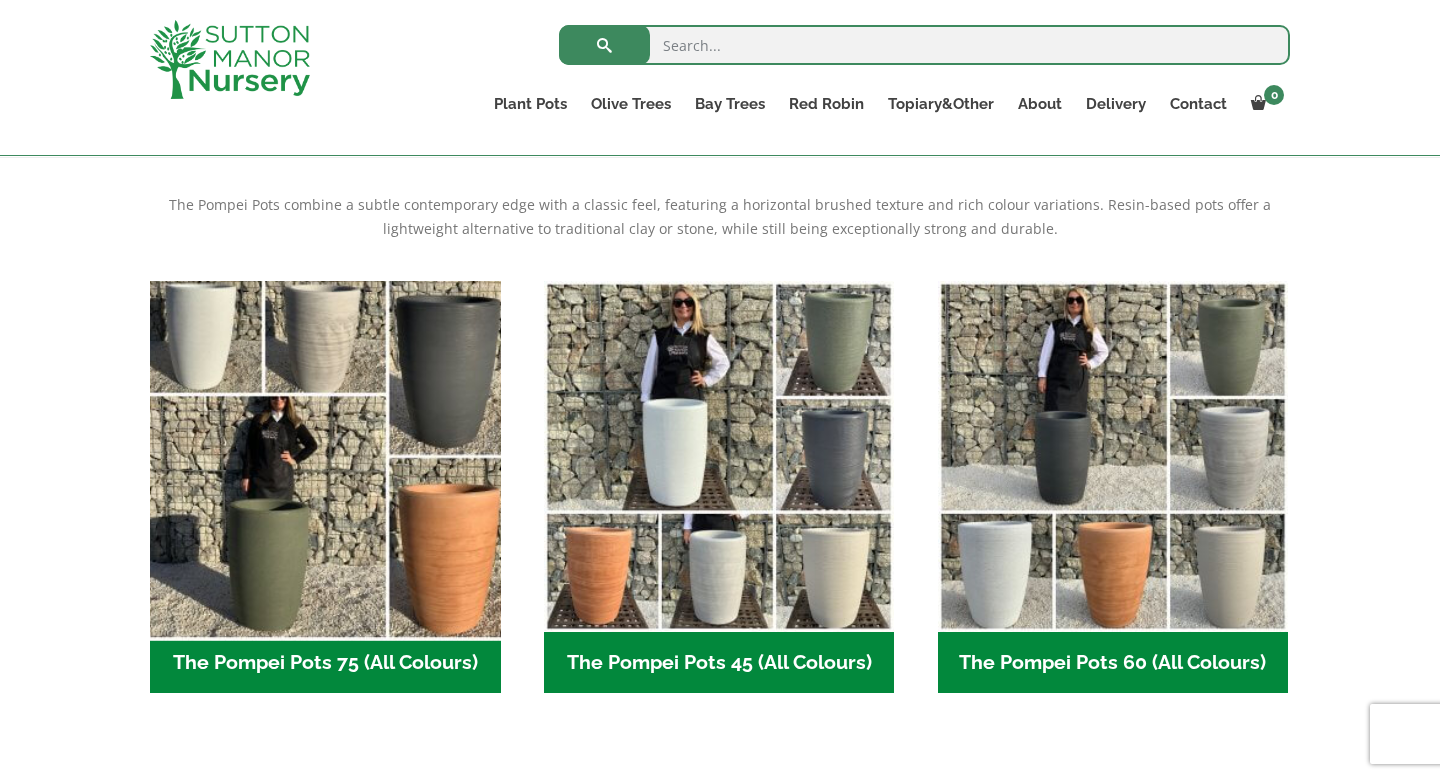 click at bounding box center (325, 456) 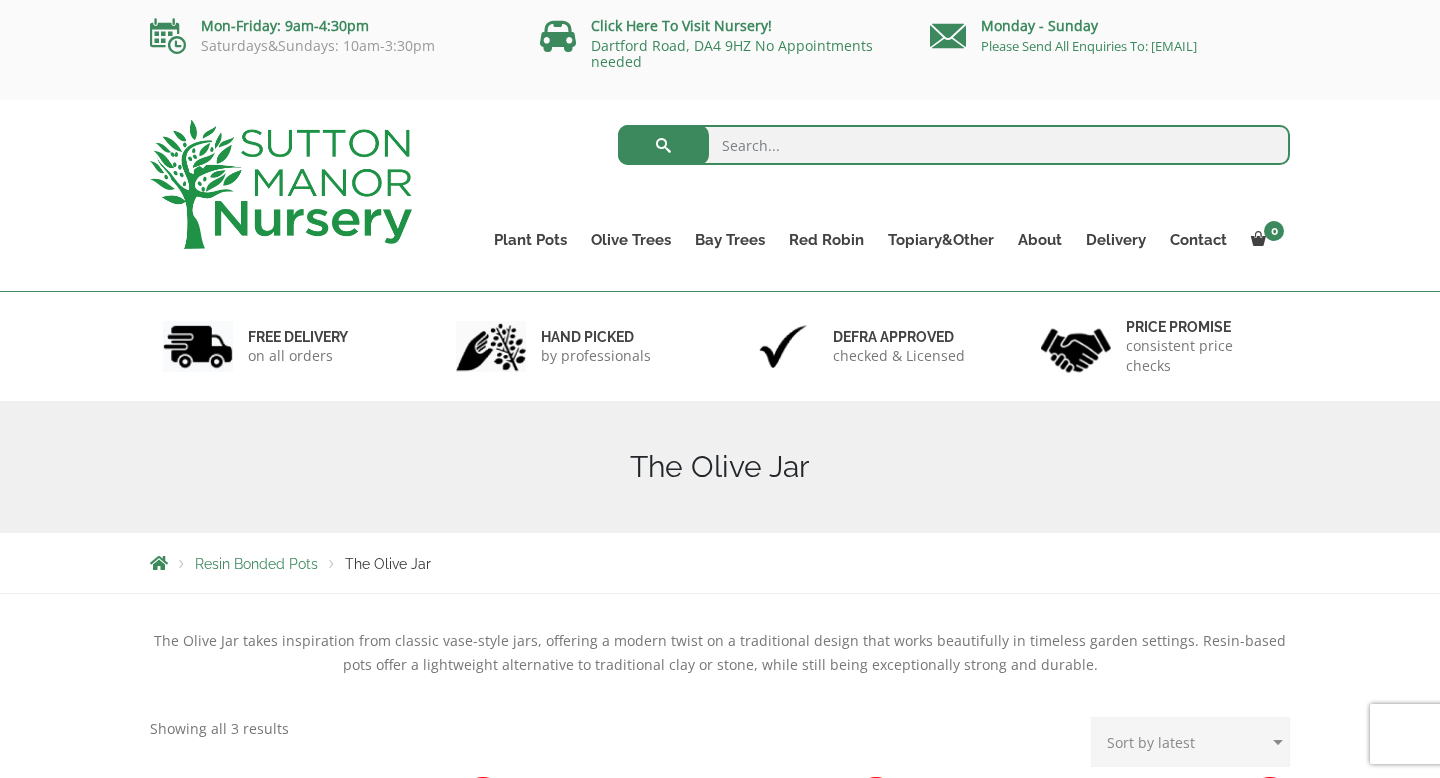 scroll, scrollTop: 0, scrollLeft: 0, axis: both 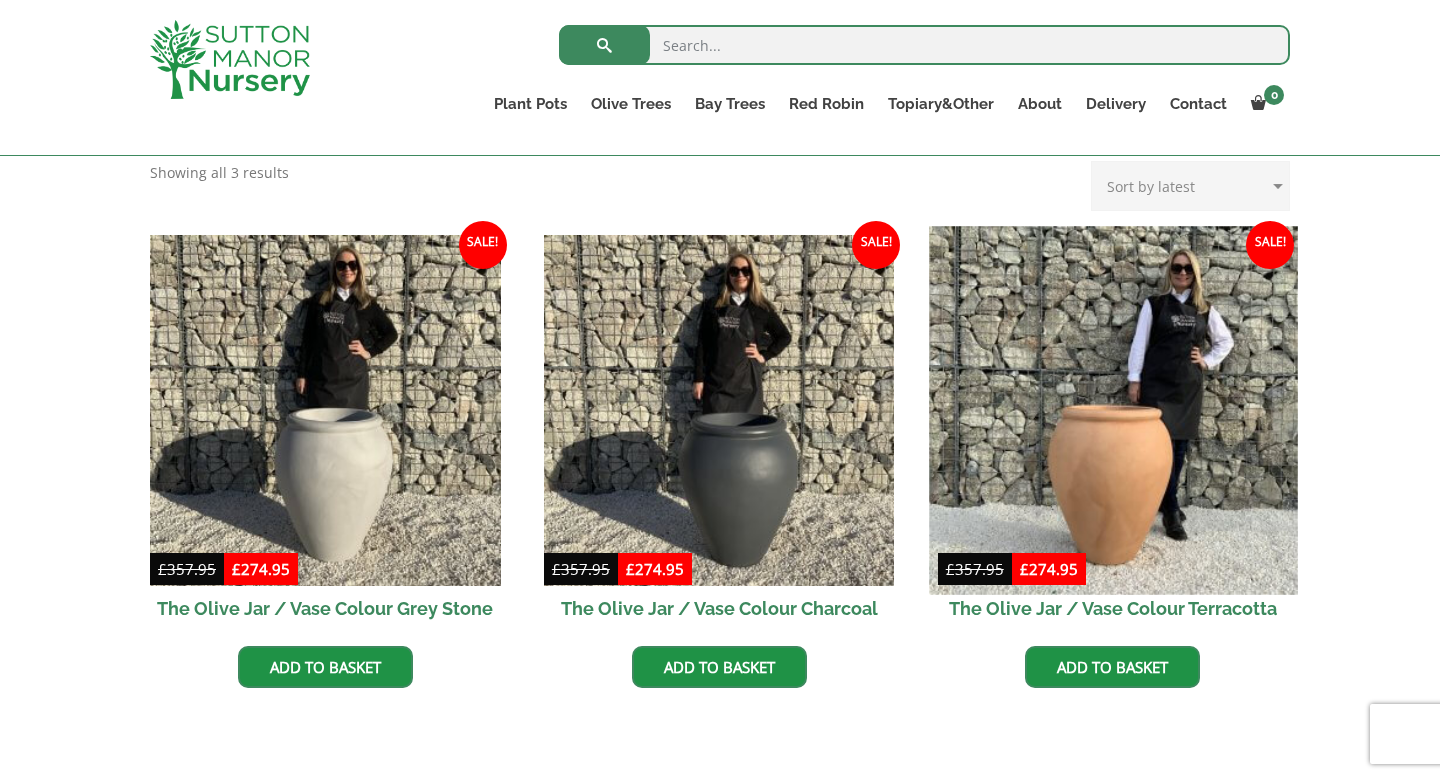 click at bounding box center [1113, 410] 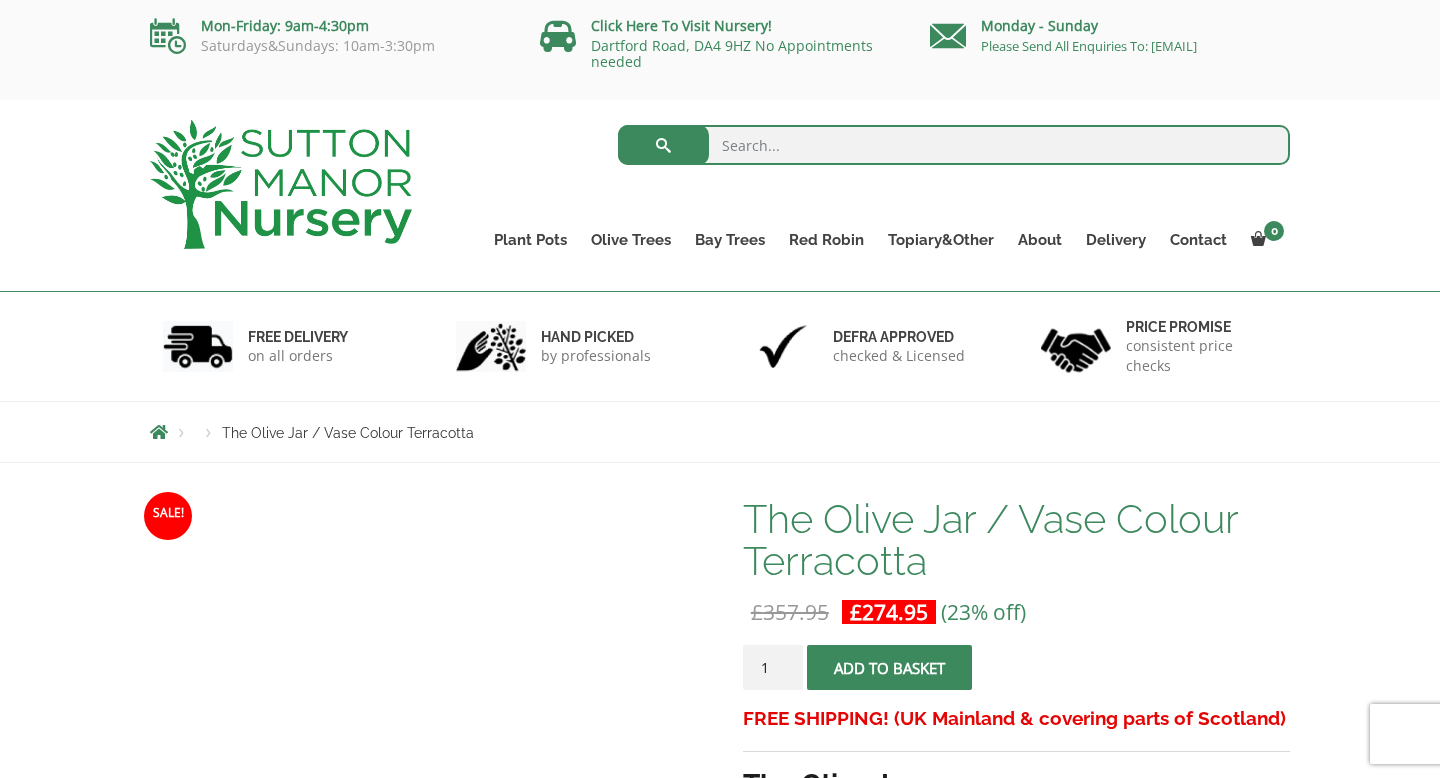 scroll, scrollTop: 0, scrollLeft: 0, axis: both 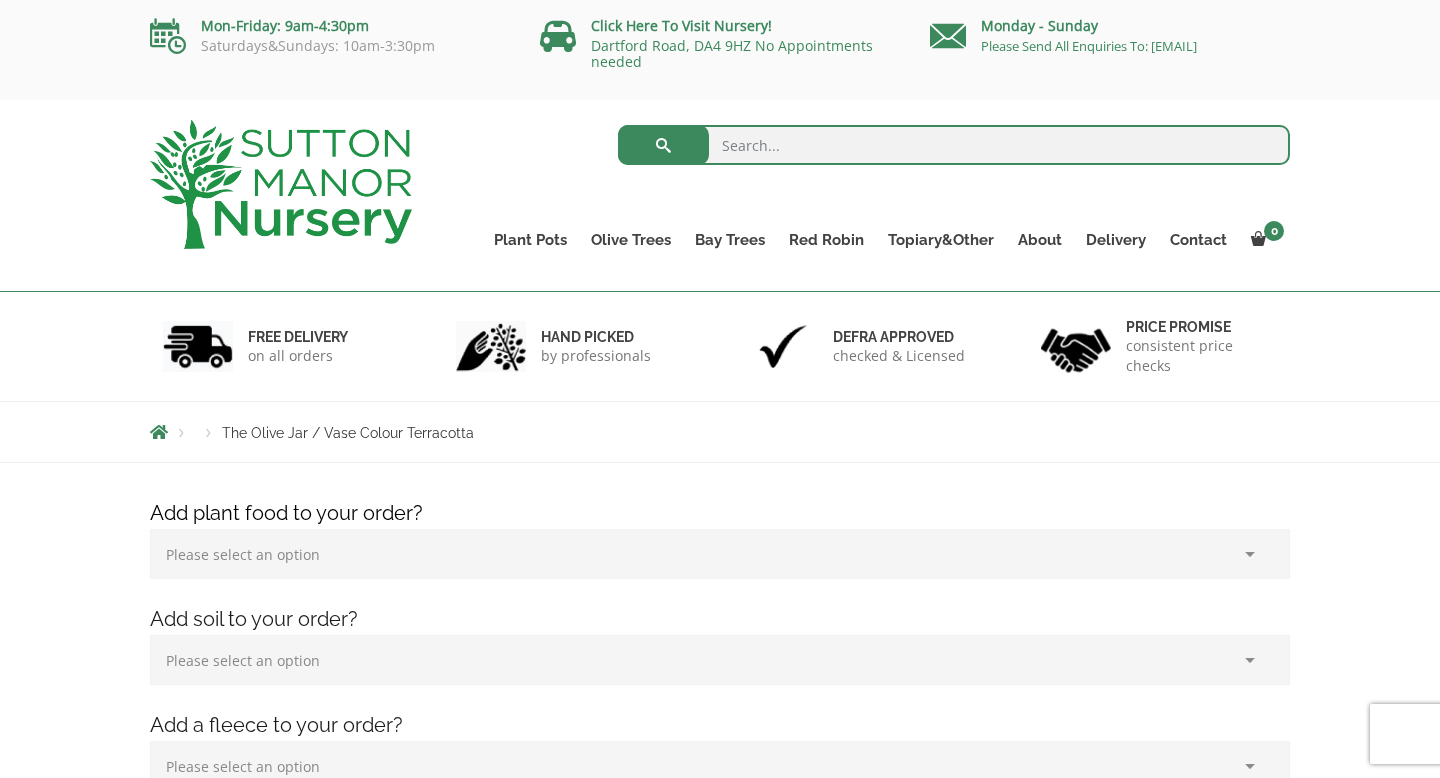 click on "Search for:
Plant Pots
Resin Bonded Pots
The Milan Pots
The Capri Pots
The Brunello Pots
The Venice Cube Pots
The Barolo Pots
The Rome Bowl
The Olive Jar
The Sicilian Pots
The Mediterranean Pots
The San Marino Pots
The Tuscany Fruit Pots
The Pompei Pots
The Florence Oval Pot
The Alfresco Pots
100% Italian Terracotta
Shallow Bowl Grande
Rolled Rim Classico
Cylinders Traditionals
Squares And Troughs
Jars And Urns
The Atlantis Pots
The Old Stone Pots
The Iron Stone Pots
Fibre Clay Pots
Vietnamese Pots
Olive Trees
Tuscan Olive Trees
Ancient Gnarled Olive Trees
Gnarled Multi Stems (Olive Trees)
Gnarled Plateau Olive Tree XL
Gnarled Patio Pot Olive Trees
Gnarled Multi Stems XXL (Low Bowl Olive Trees)
Bay Trees
Red Robin
Red Robin Standards" at bounding box center [720, 196] 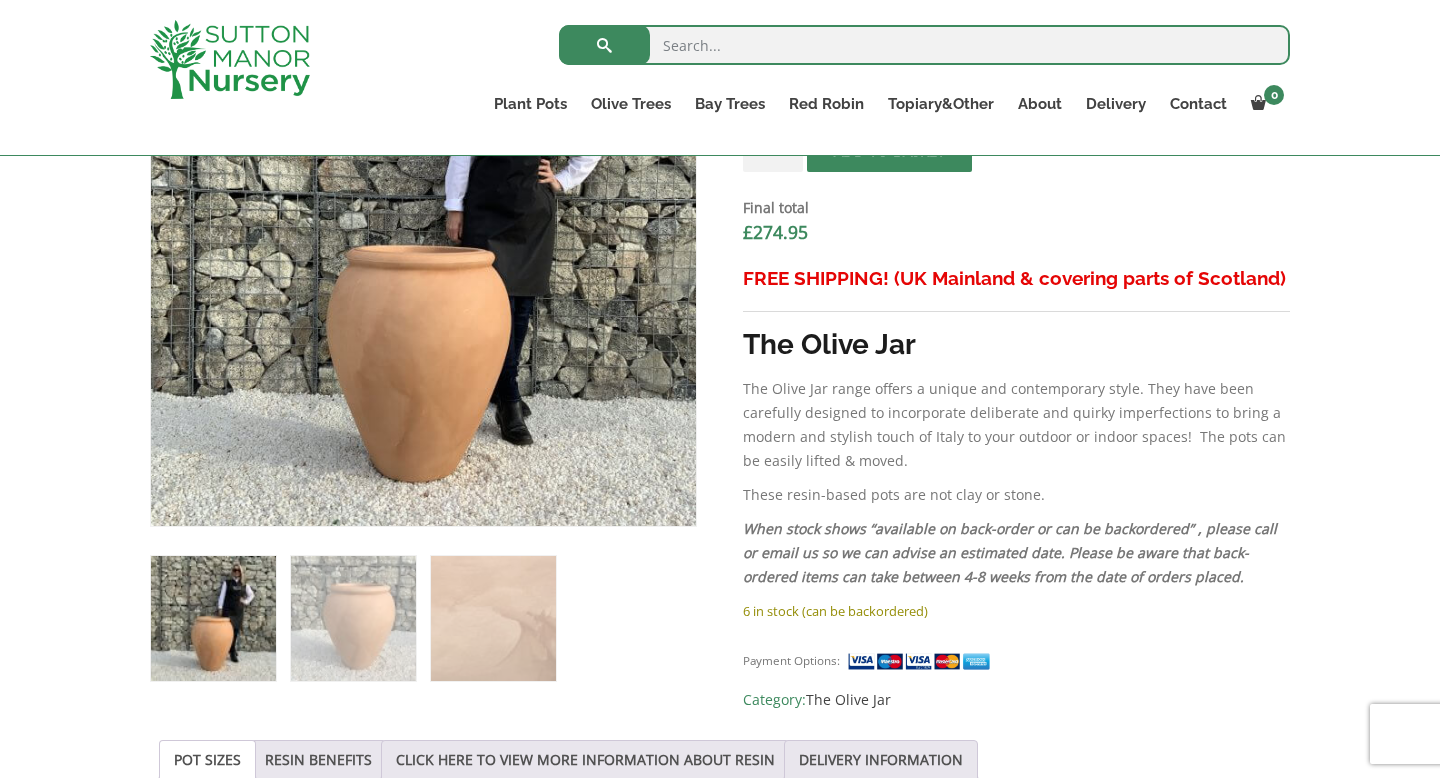 scroll, scrollTop: 760, scrollLeft: 0, axis: vertical 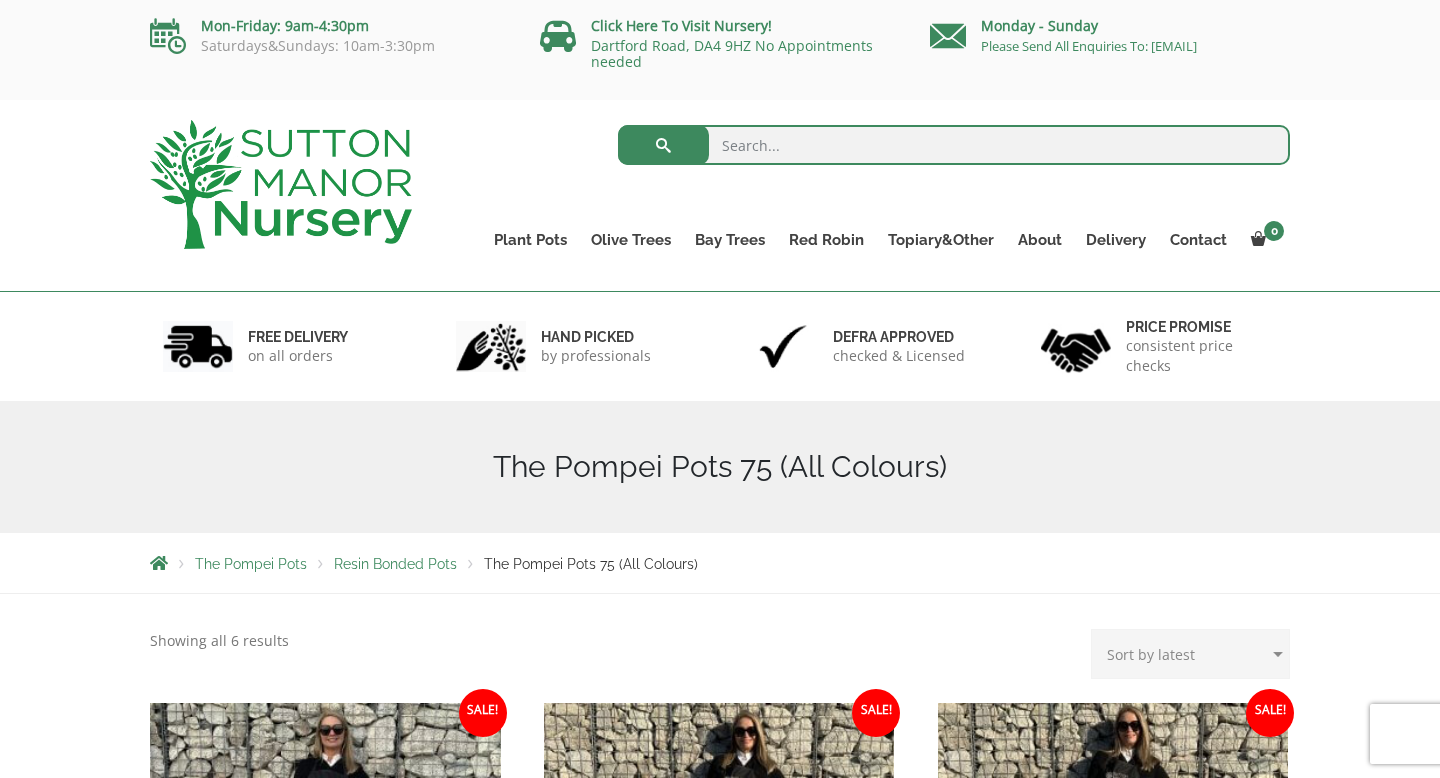 click on "FREE DELIVERY
on all orders
hand picked
by professionals
Defra approved
checked & Licensed
Price promise
consistent price checks" at bounding box center (720, 346) 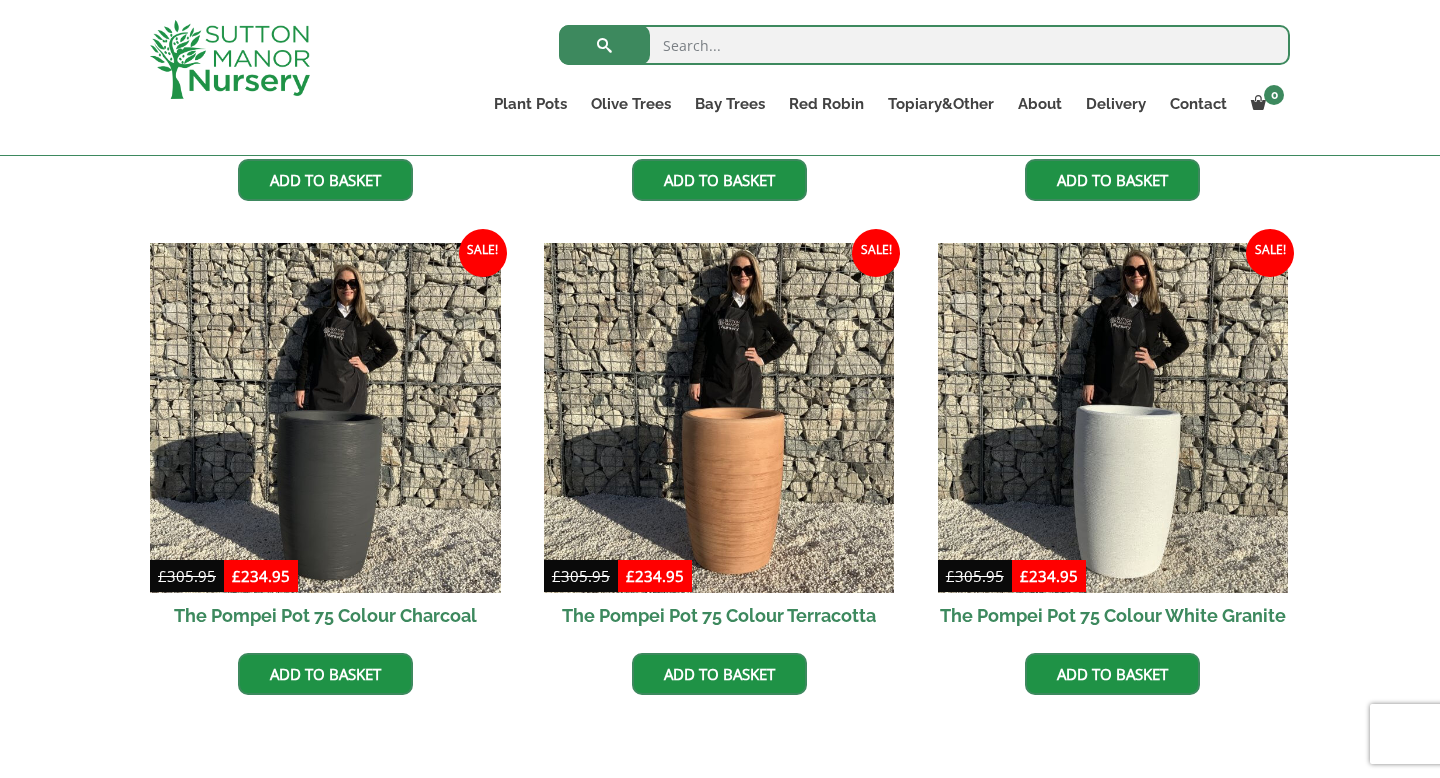 scroll, scrollTop: 920, scrollLeft: 0, axis: vertical 